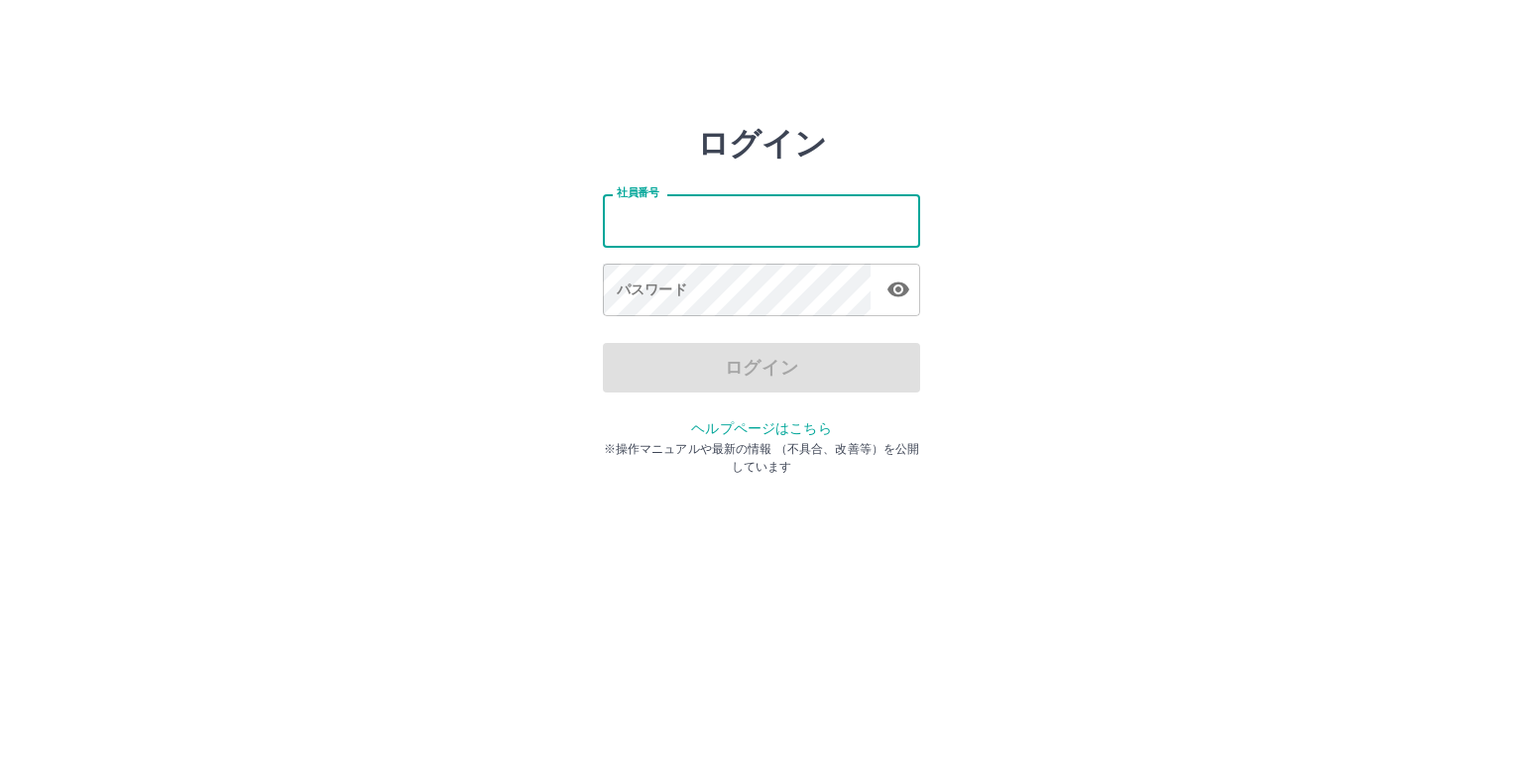 scroll, scrollTop: 0, scrollLeft: 0, axis: both 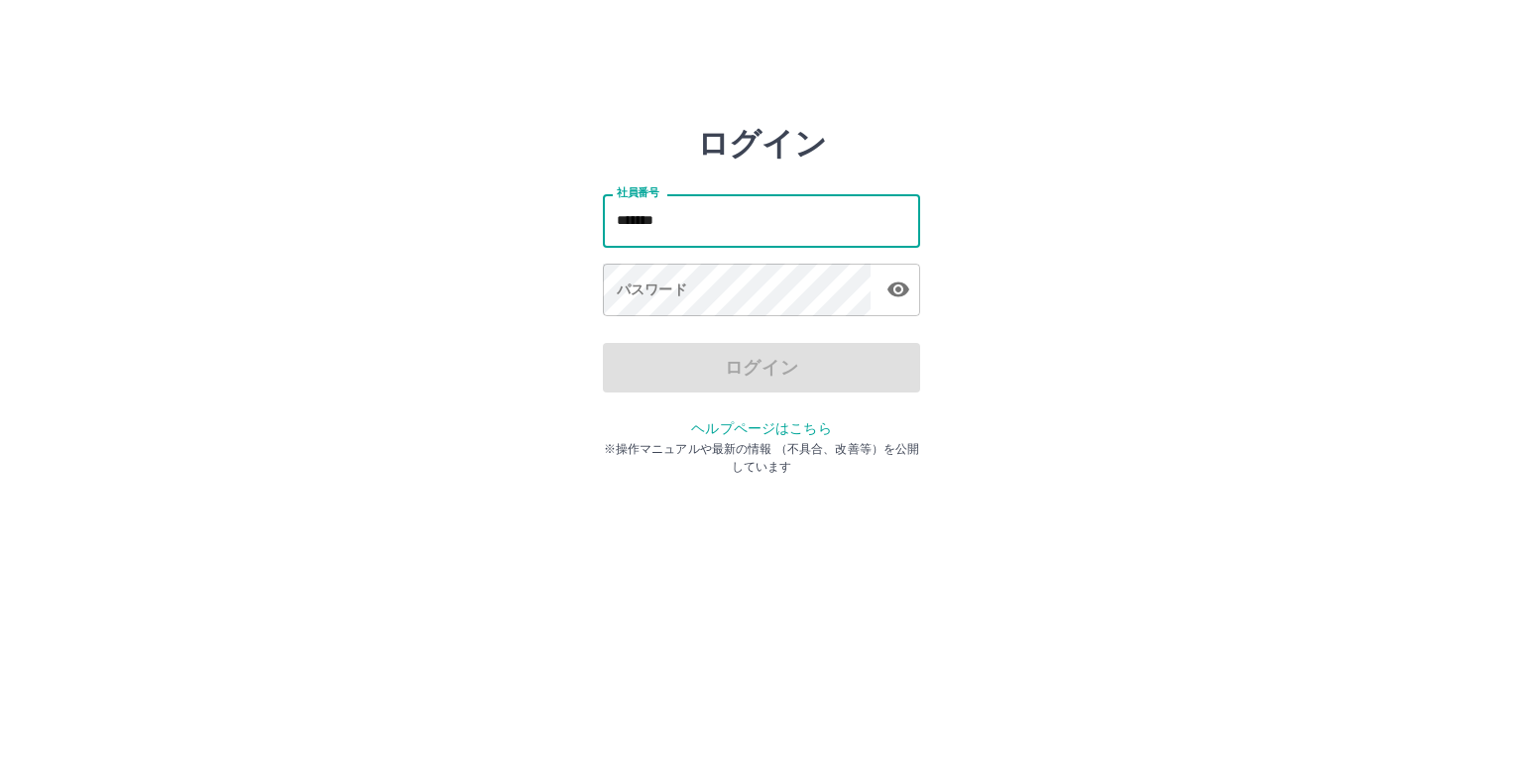 type on "*******" 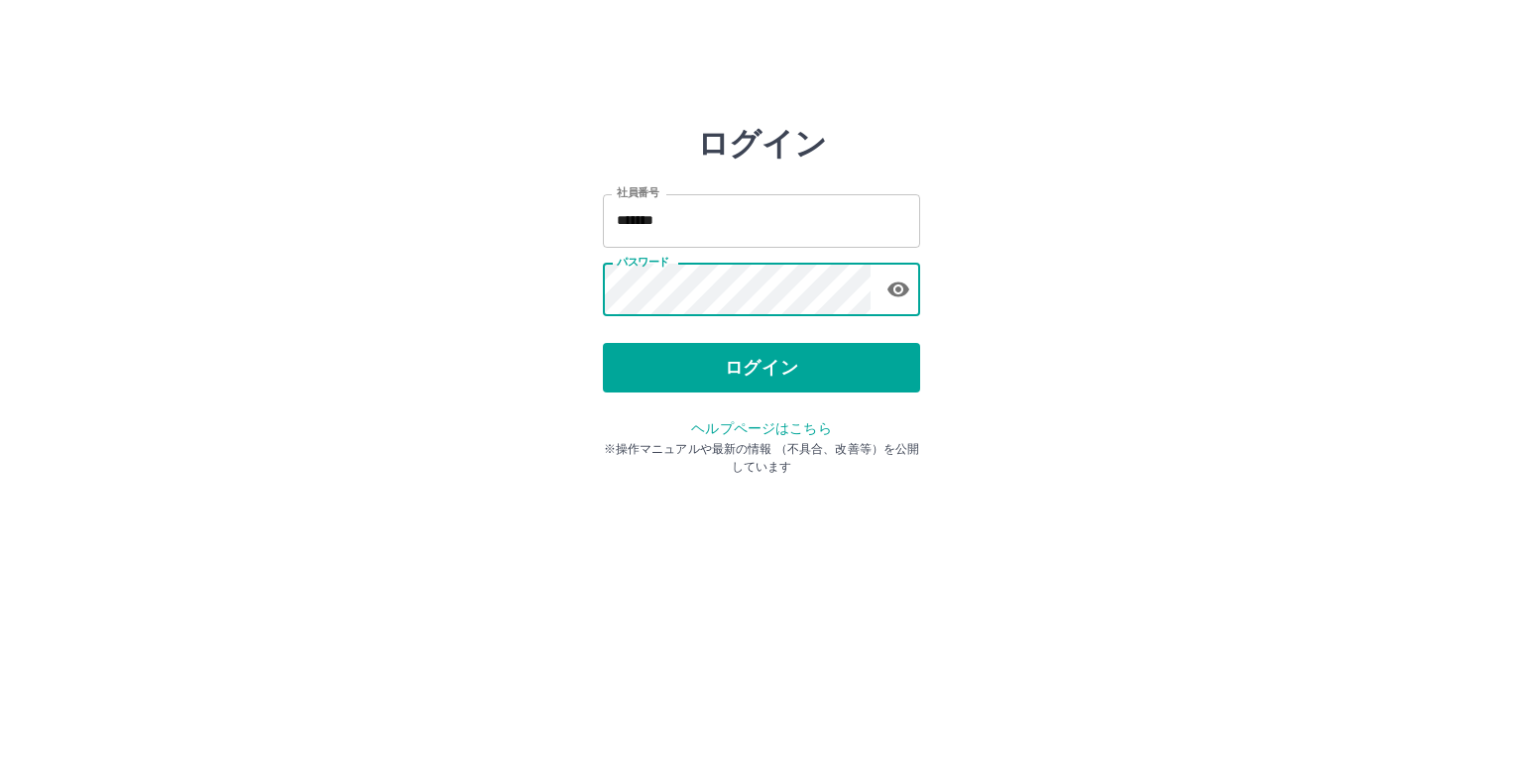 click on "ログイン" at bounding box center [762, 368] 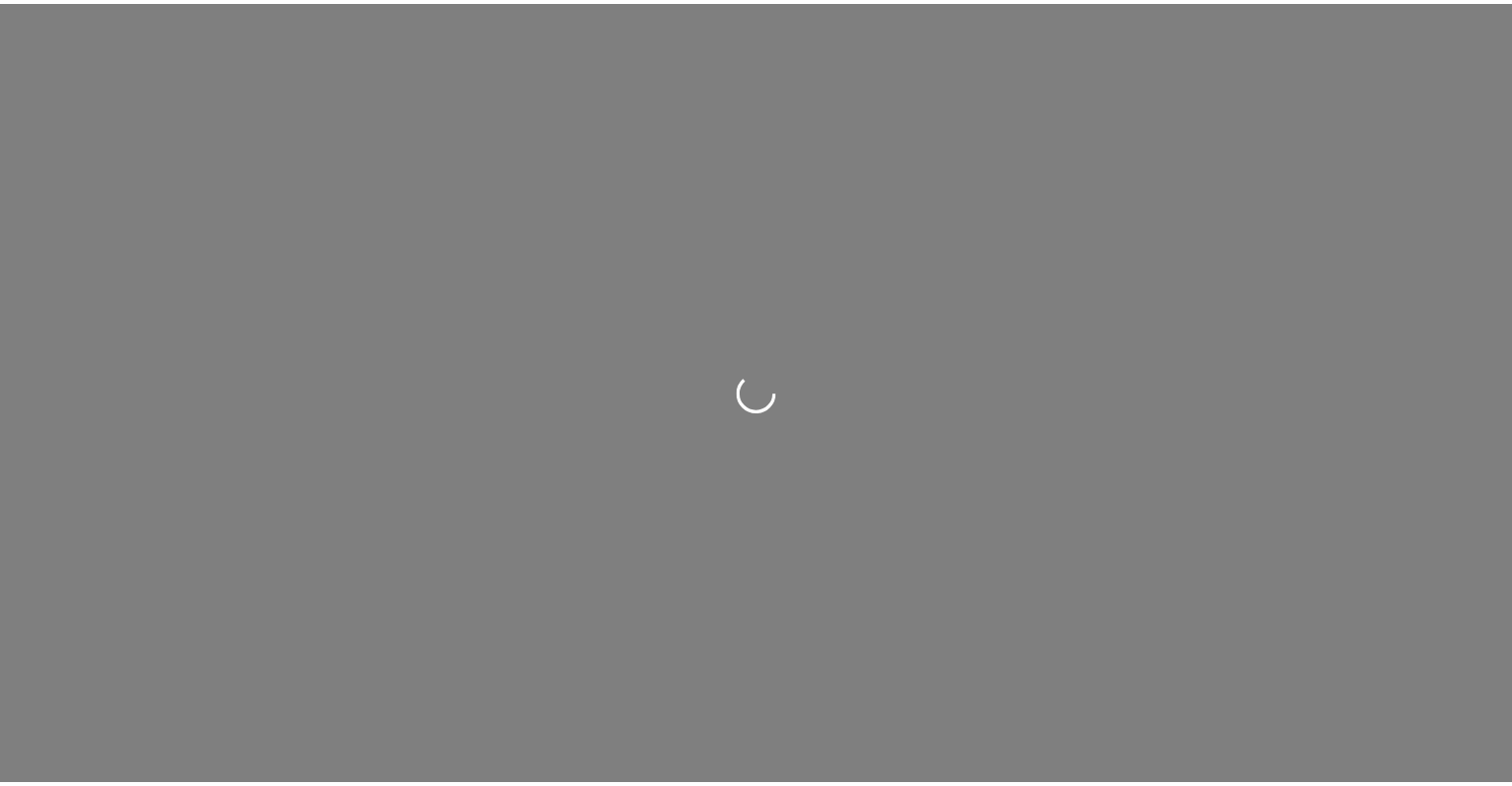 scroll, scrollTop: 0, scrollLeft: 0, axis: both 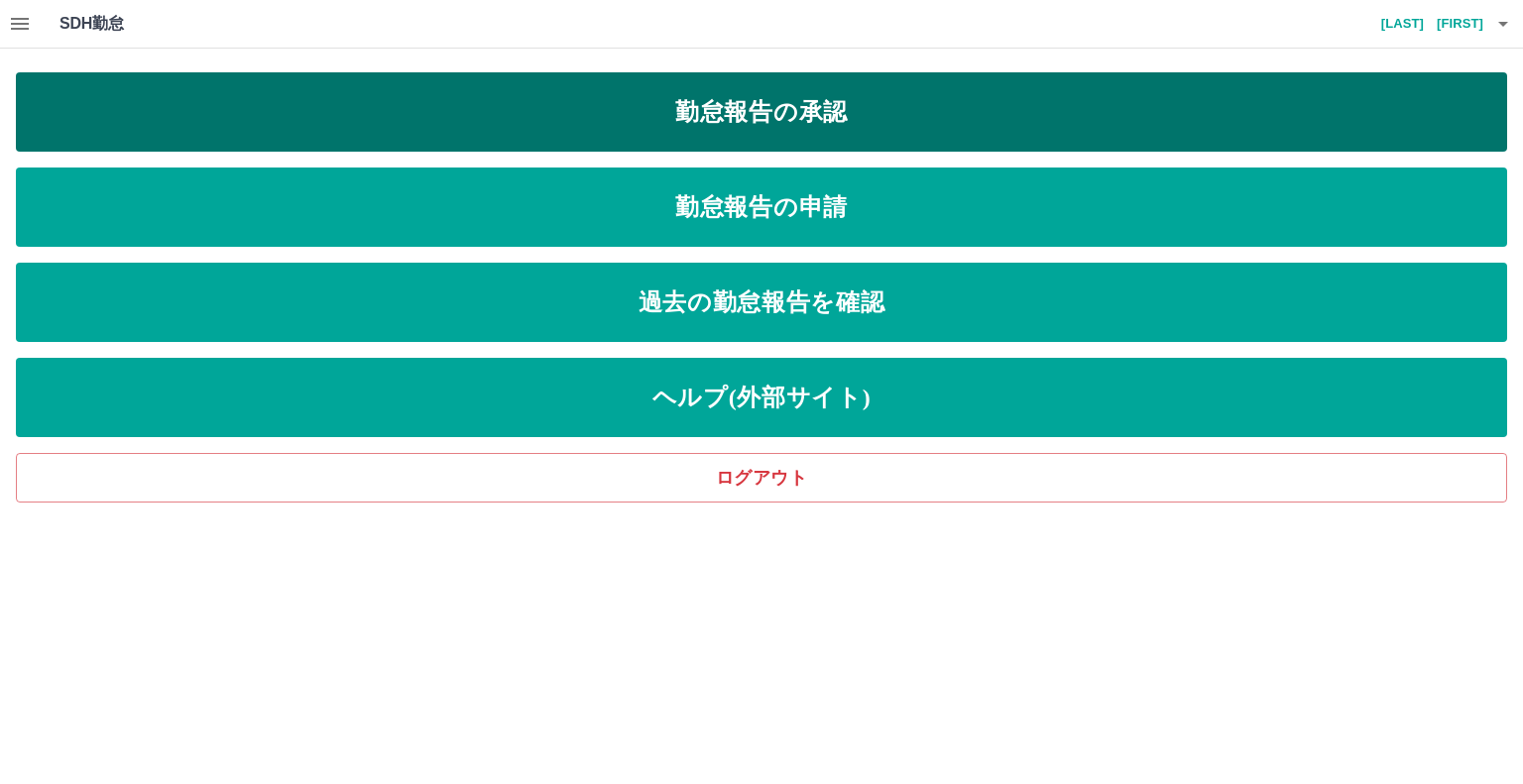 click on "勤怠報告の承認" at bounding box center [762, 112] 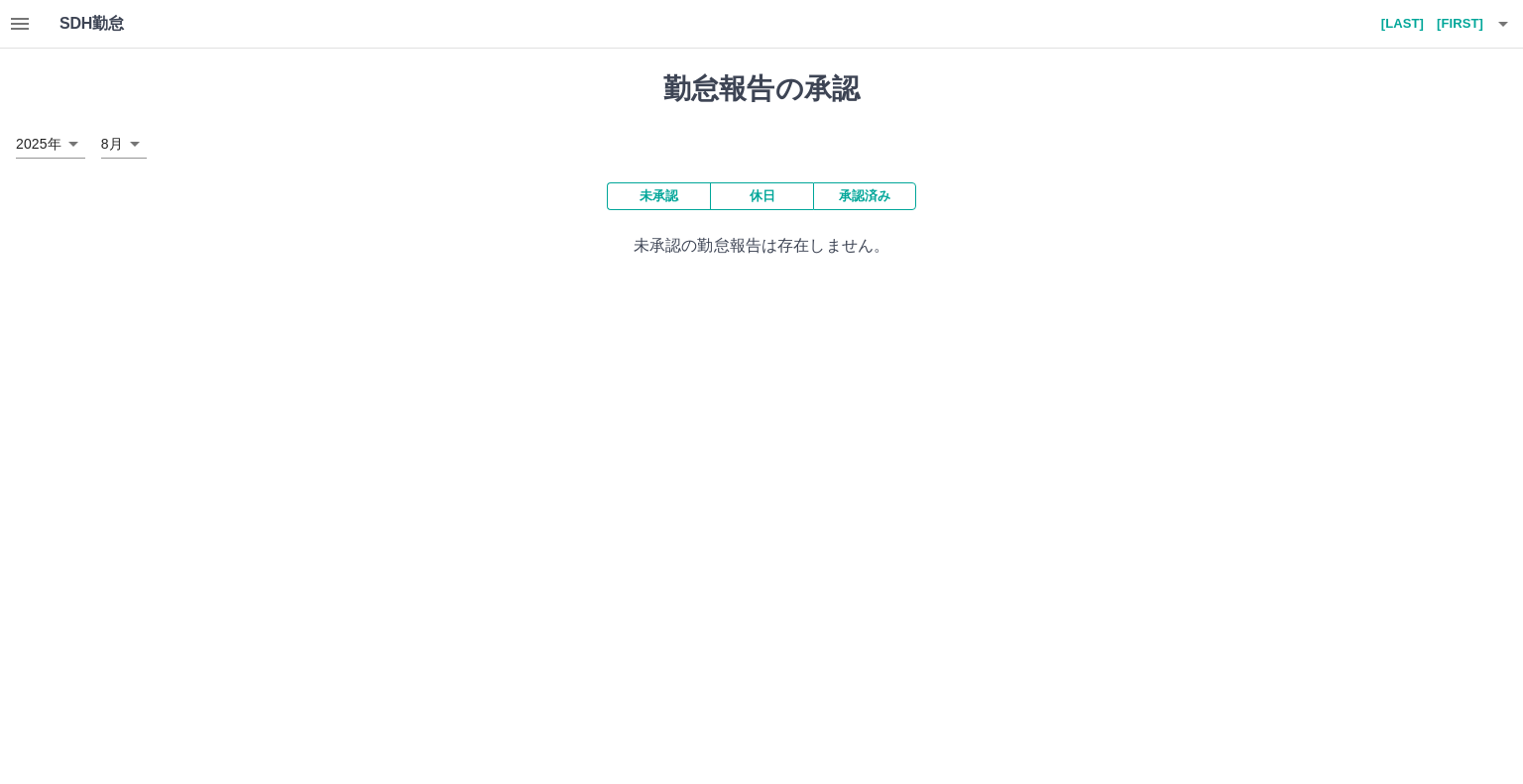 click on "SDH勤怠 [LAST]　[FIRST] 勤怠報告の承認 [YEAR]年 **** [MONTH]月 * 未承認 休日 承認済み 未承認の勤怠報告は存在しません。 SDH勤怠" at bounding box center [762, 141] 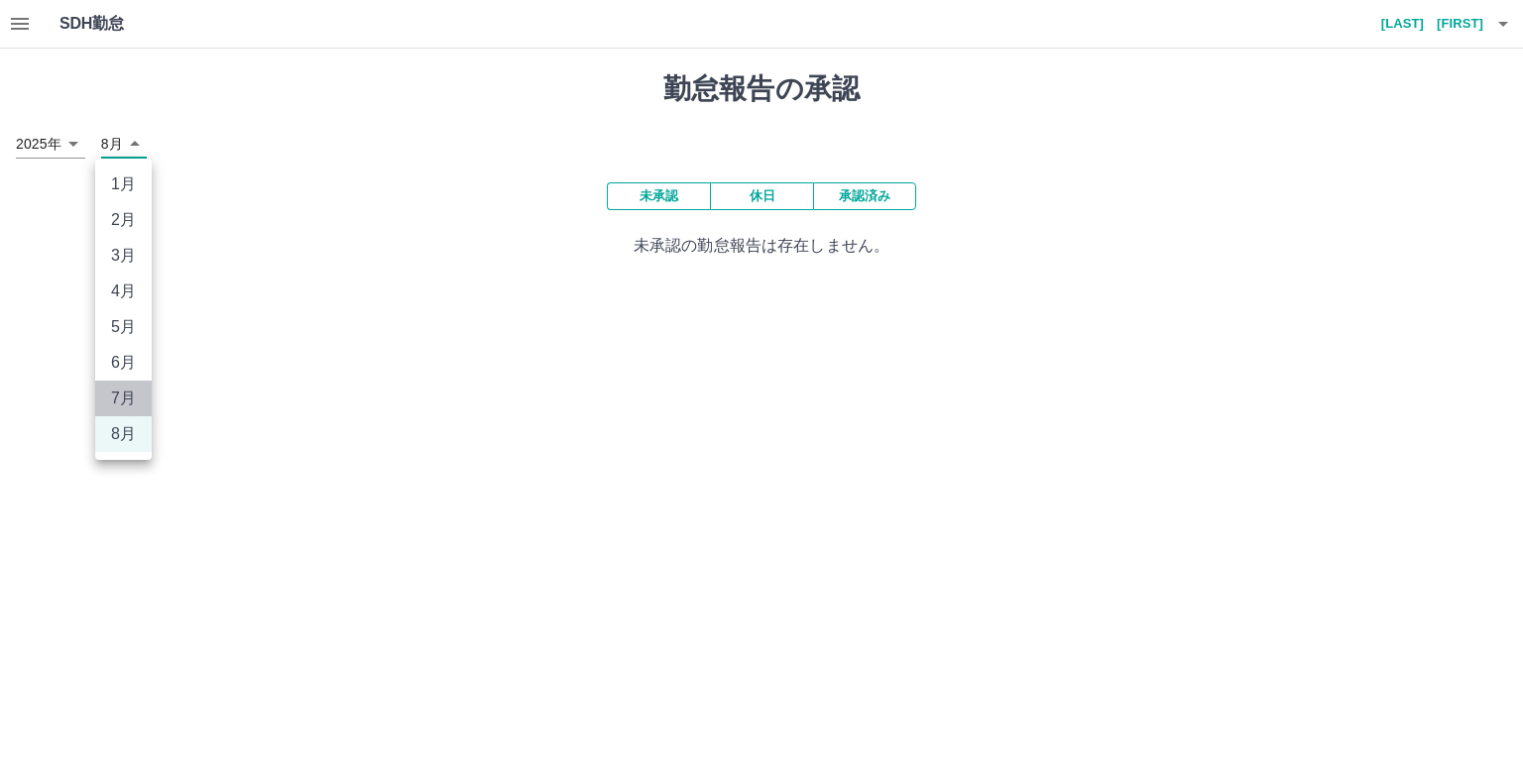 click on "7月" at bounding box center (123, 398) 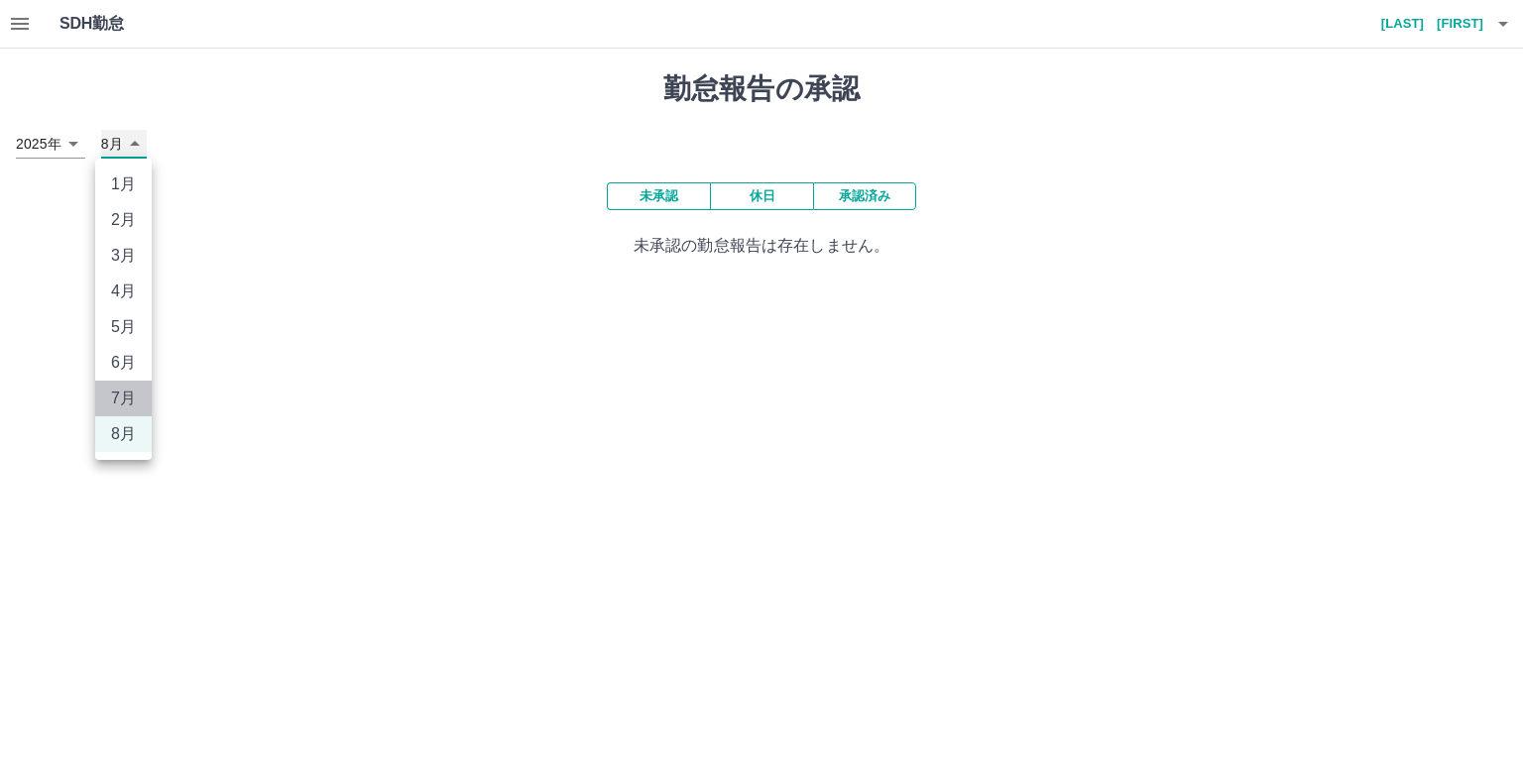 type on "*" 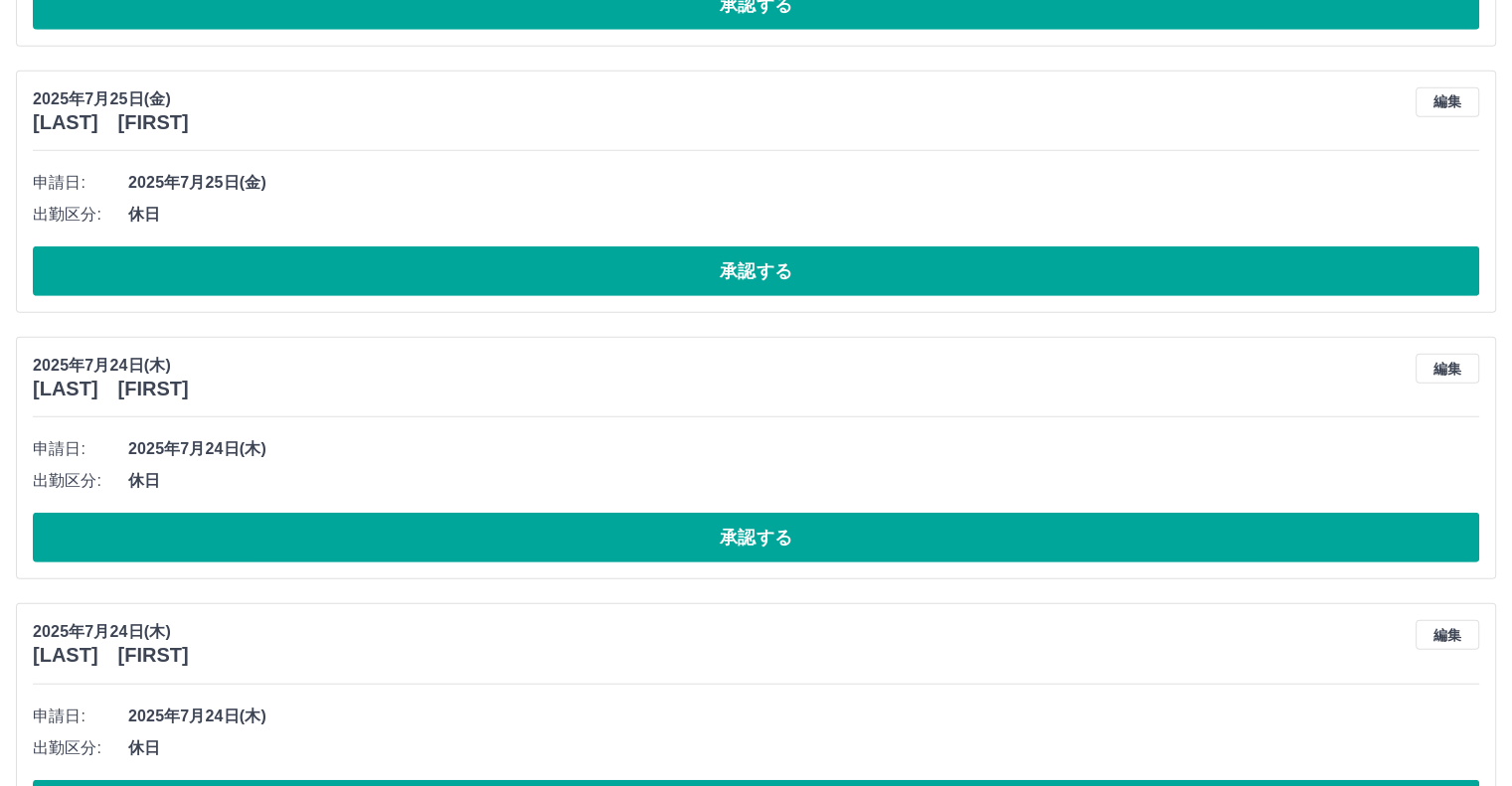 scroll, scrollTop: 6174, scrollLeft: 0, axis: vertical 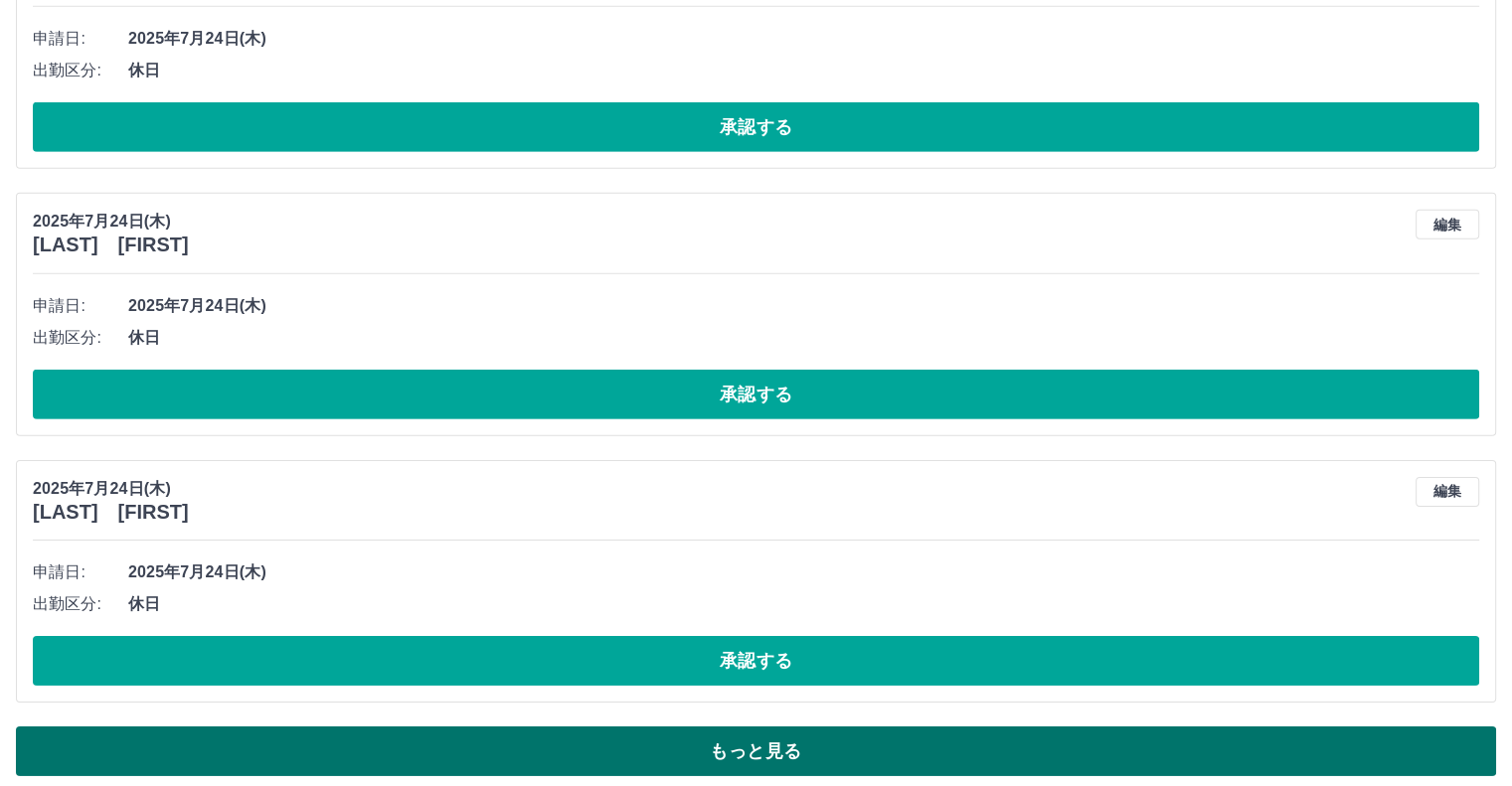 click on "もっと見る" at bounding box center [756, 751] 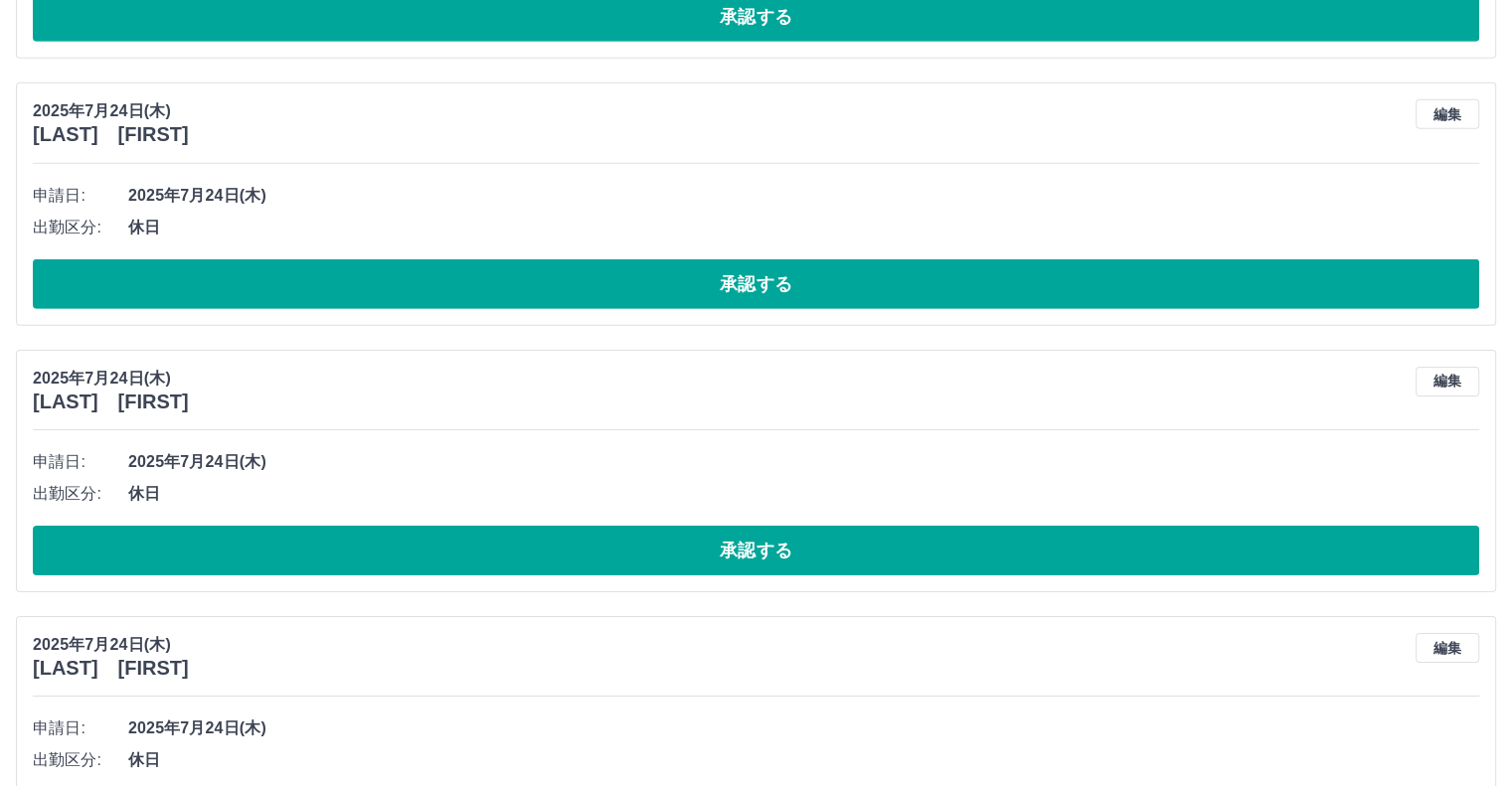 scroll, scrollTop: 6367, scrollLeft: 0, axis: vertical 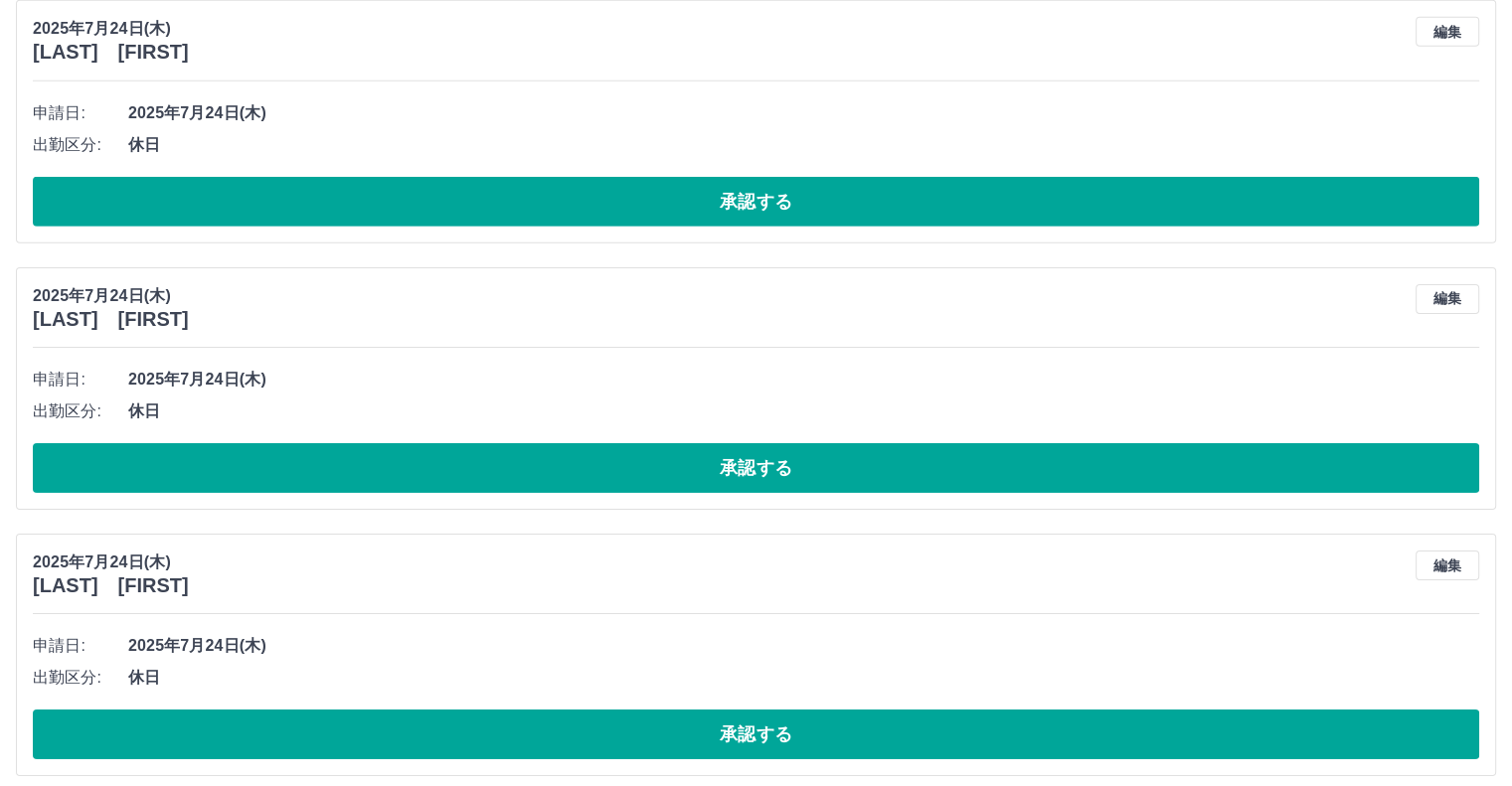 click on "編集" at bounding box center (1447, 565) 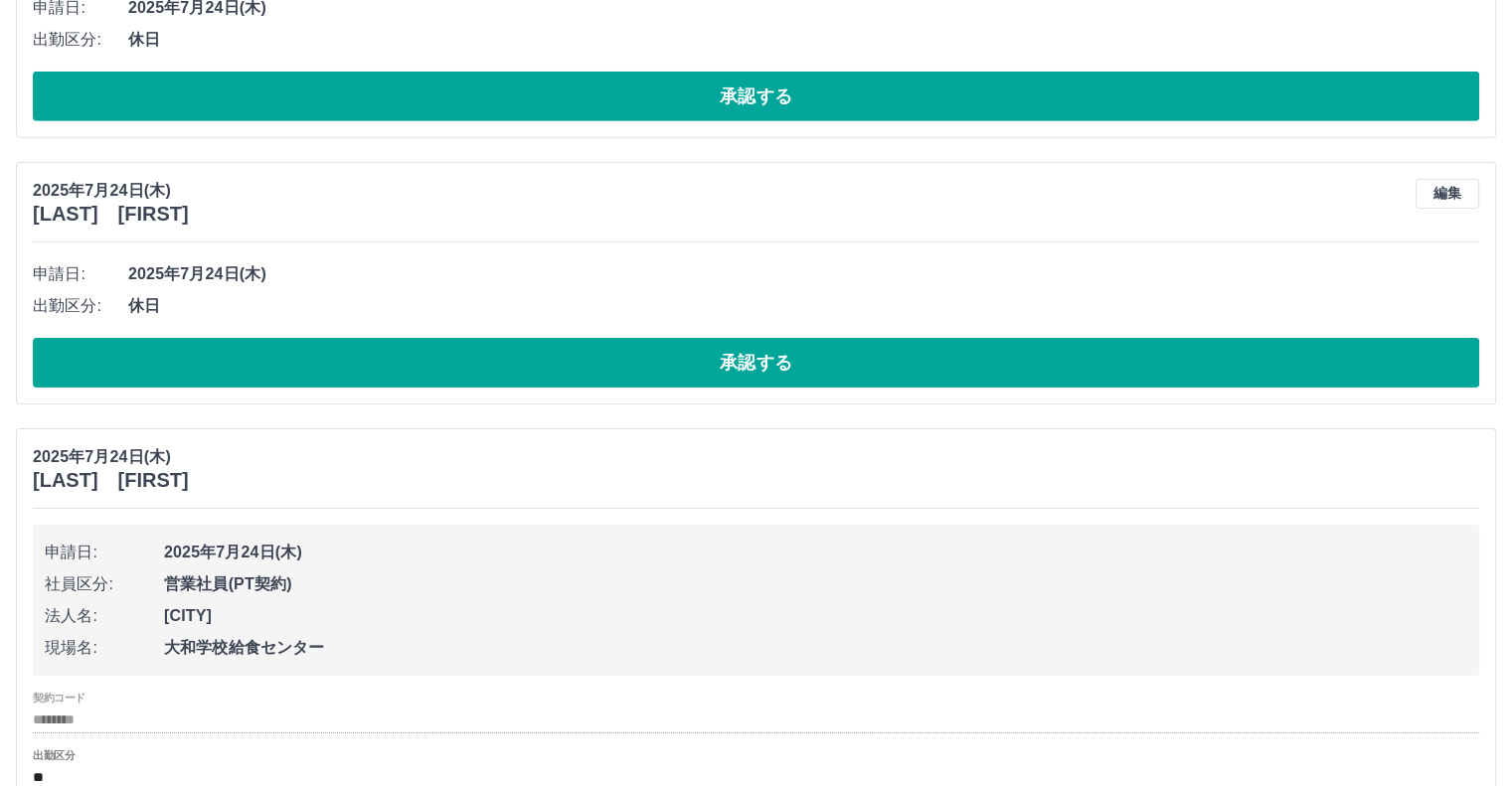 scroll, scrollTop: 6635, scrollLeft: 0, axis: vertical 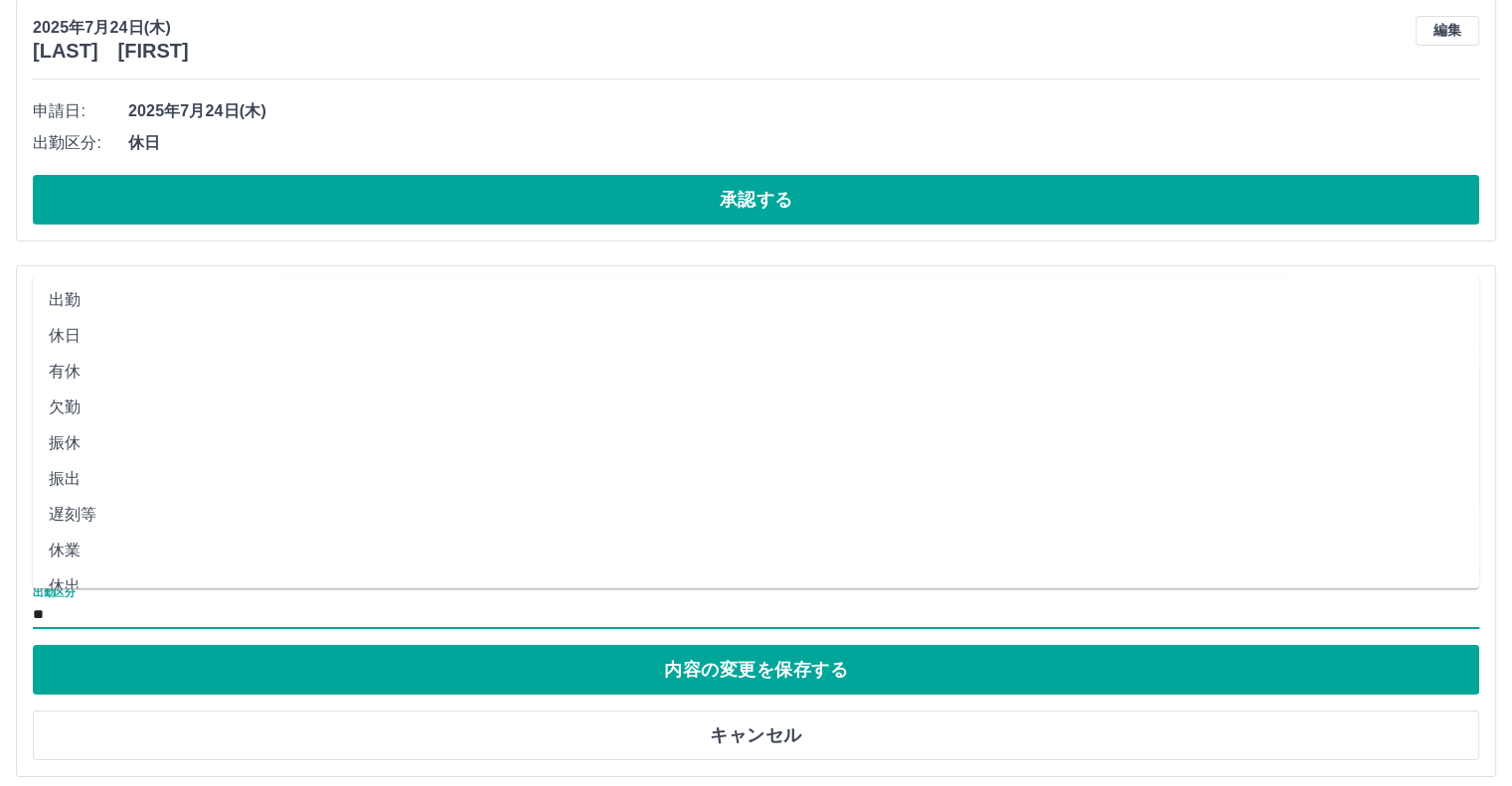 click on "**" at bounding box center [756, 614] 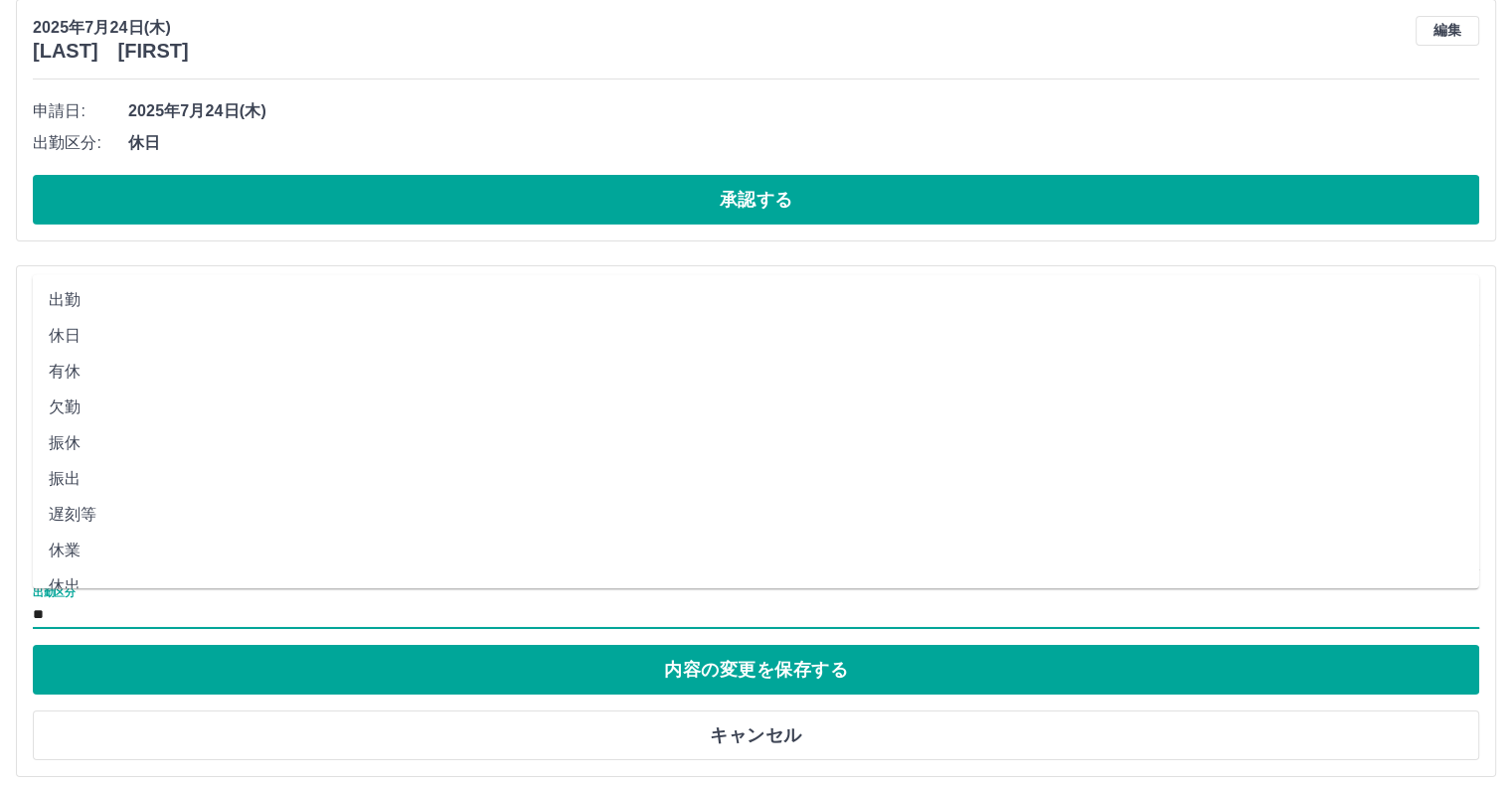 click on "出勤" at bounding box center (756, 300) 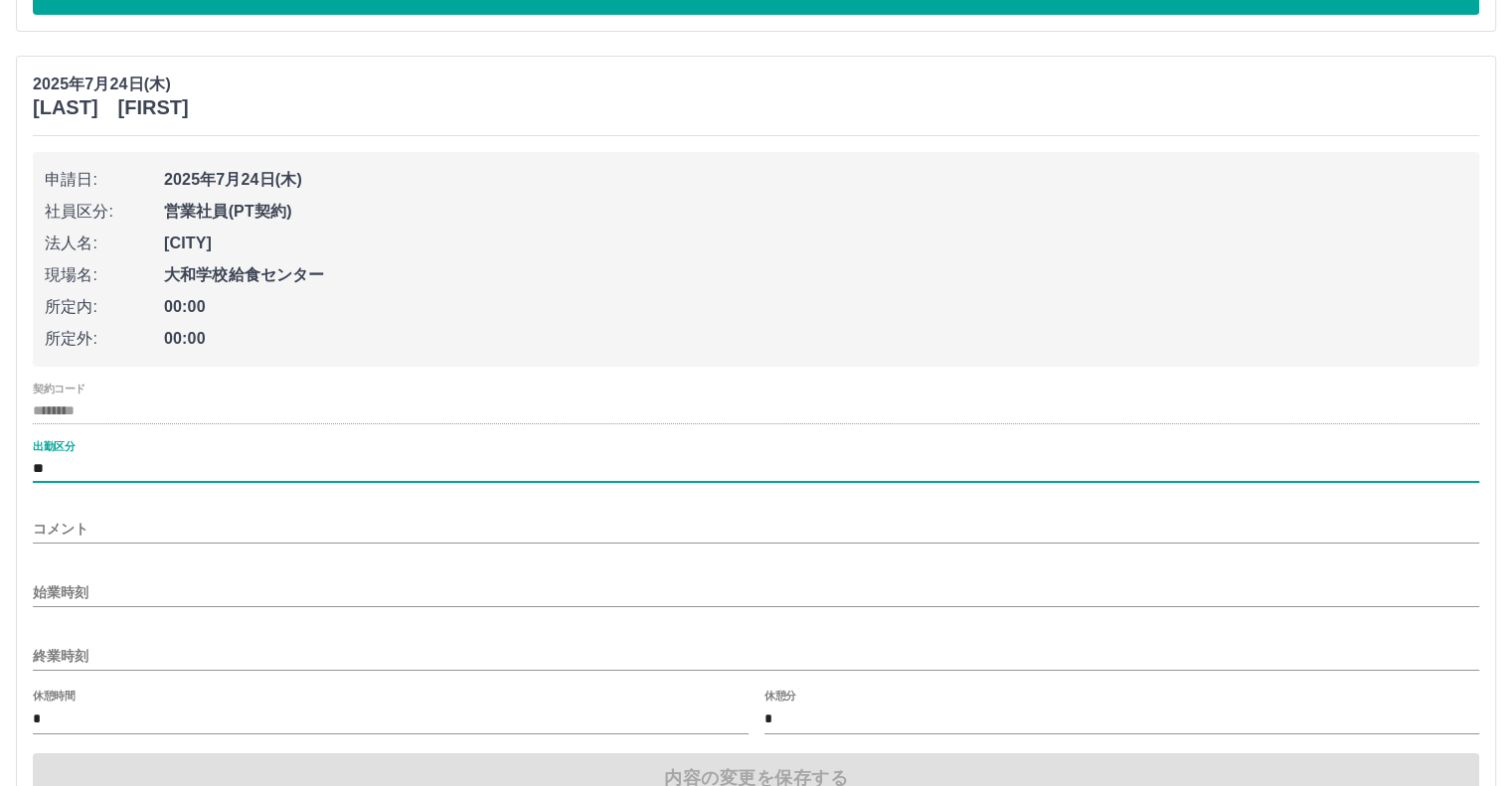 scroll, scrollTop: 6953, scrollLeft: 0, axis: vertical 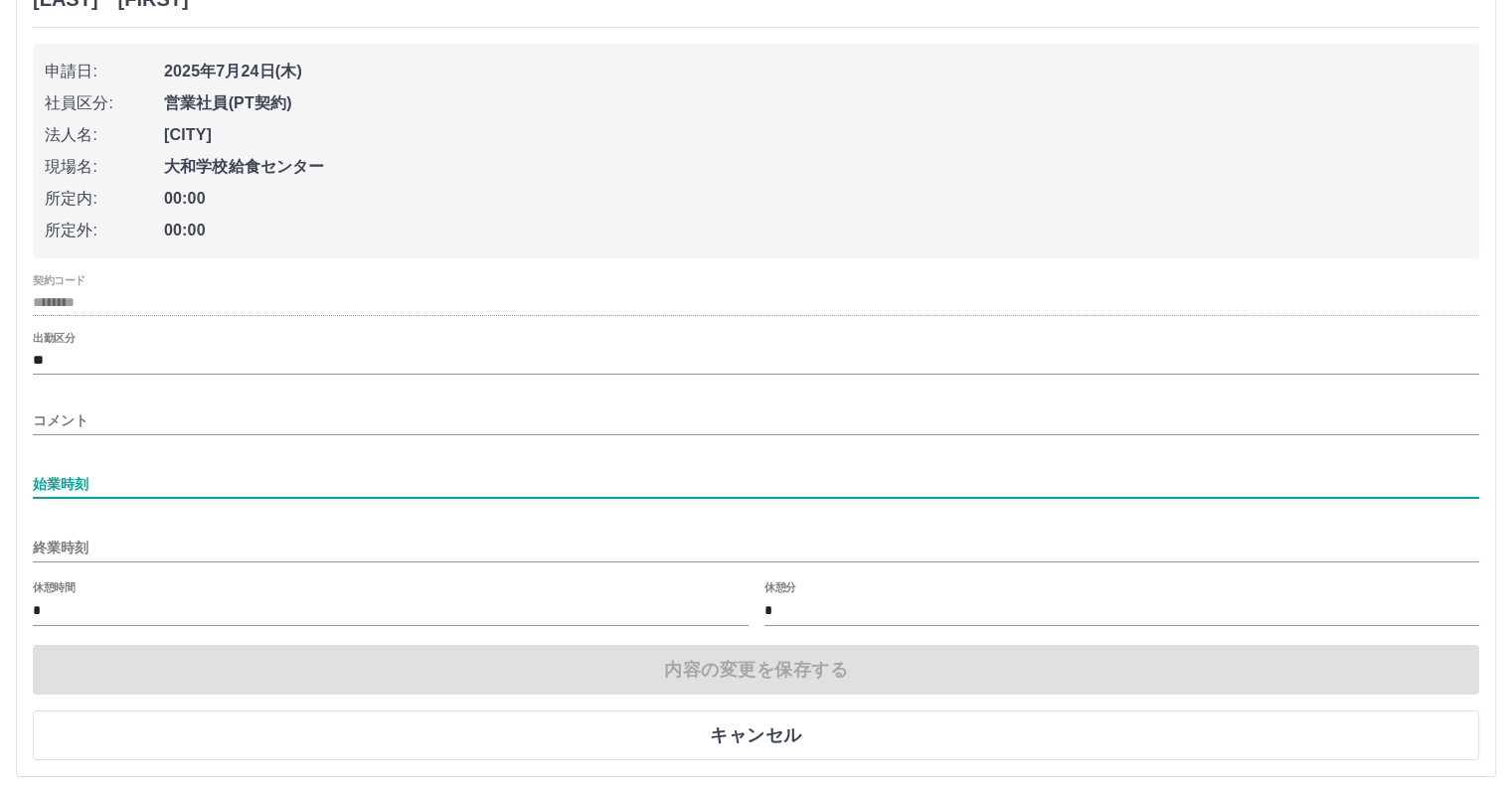 click on "始業時刻" at bounding box center (756, 484) 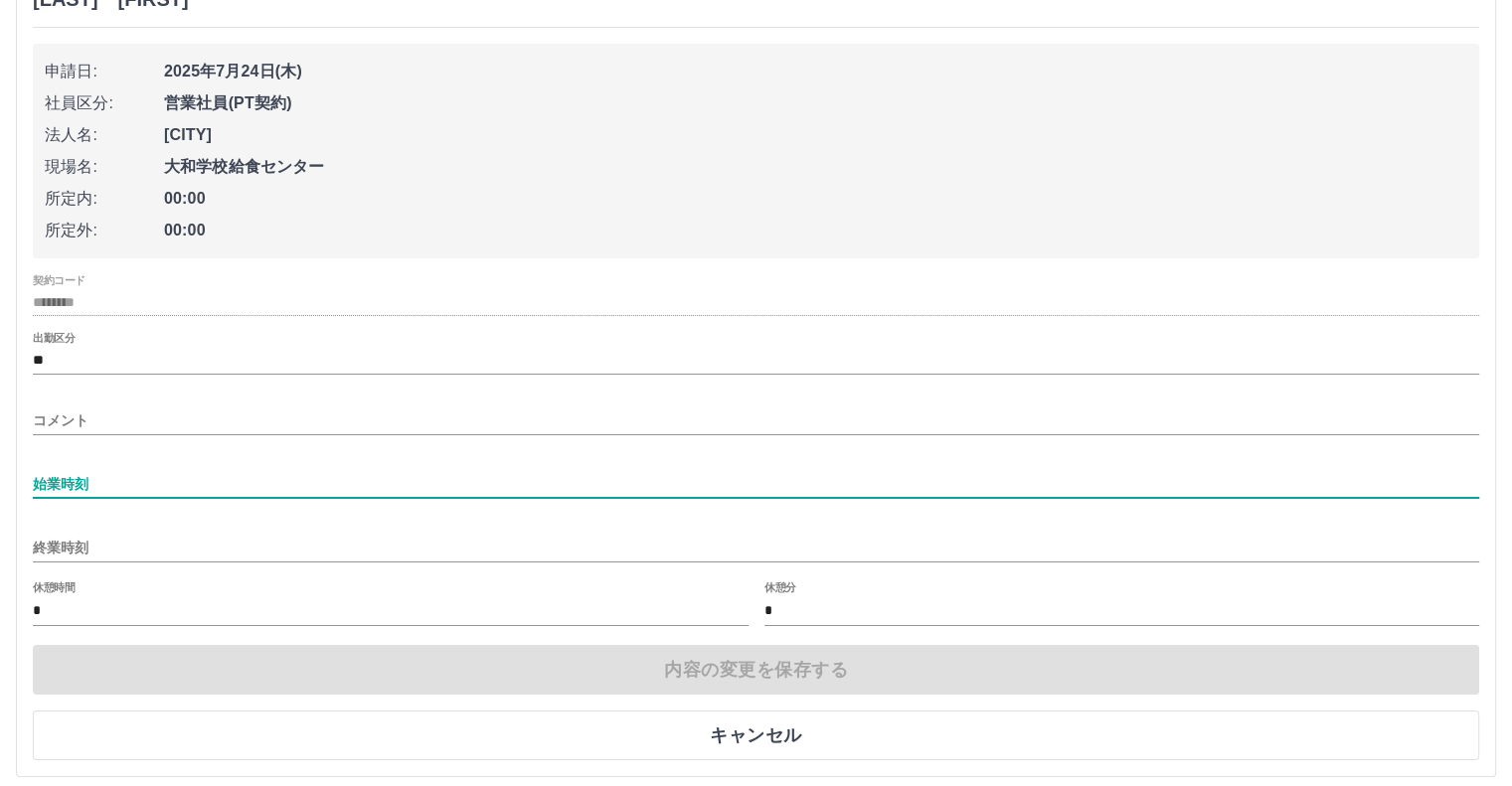 type on "****" 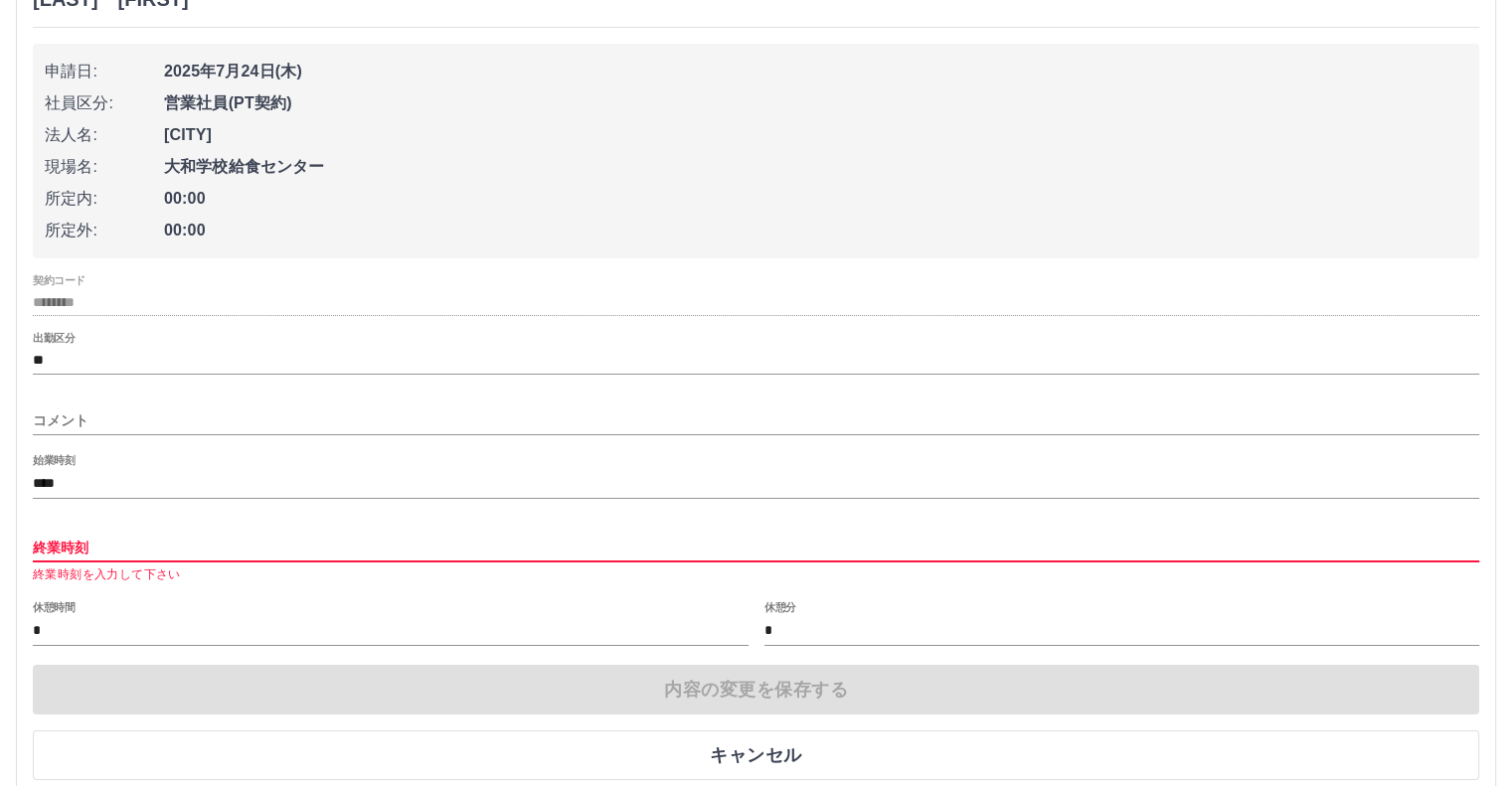 drag, startPoint x: 185, startPoint y: 526, endPoint x: 222, endPoint y: 523, distance: 37.12142 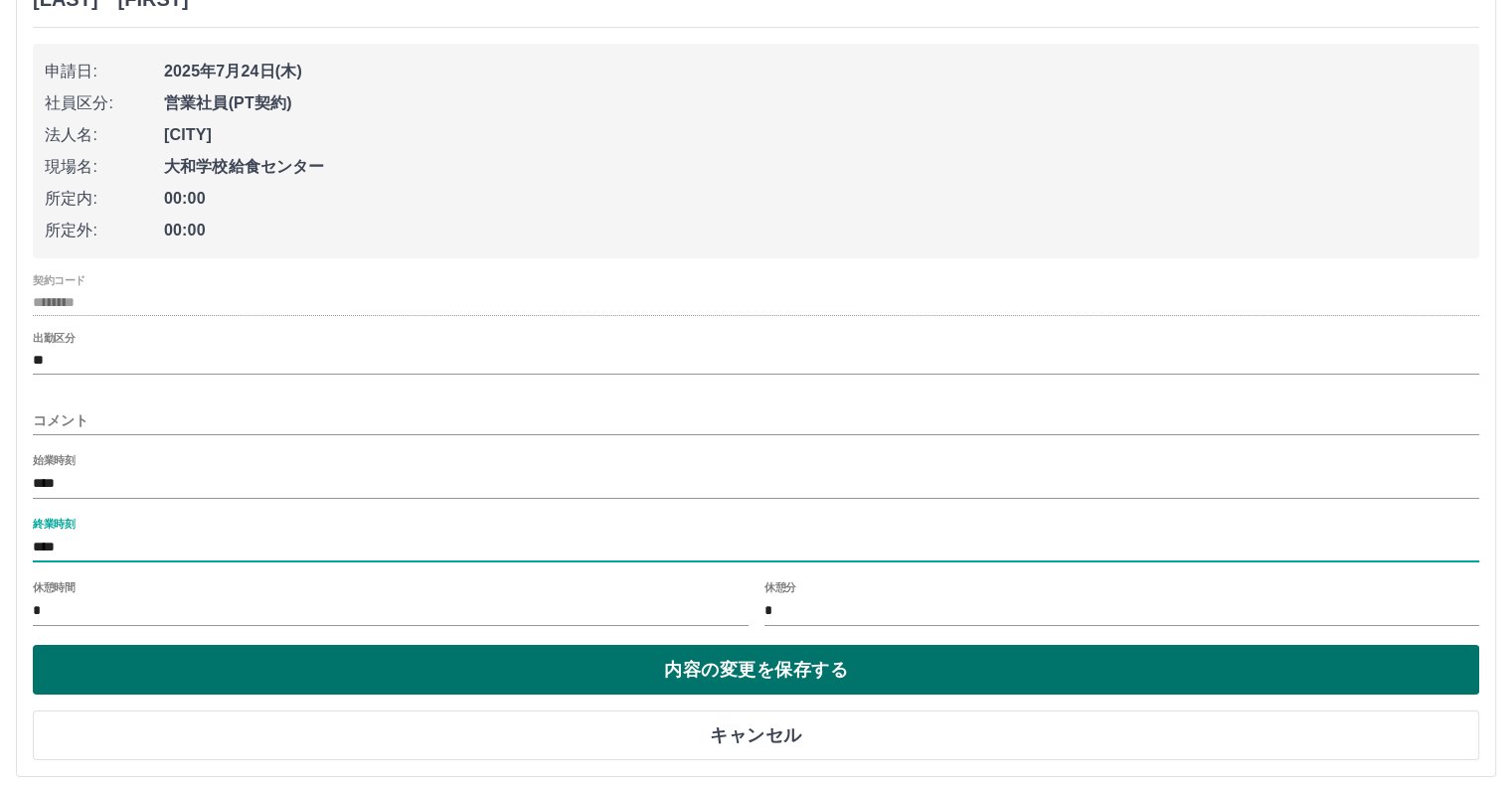 type on "****" 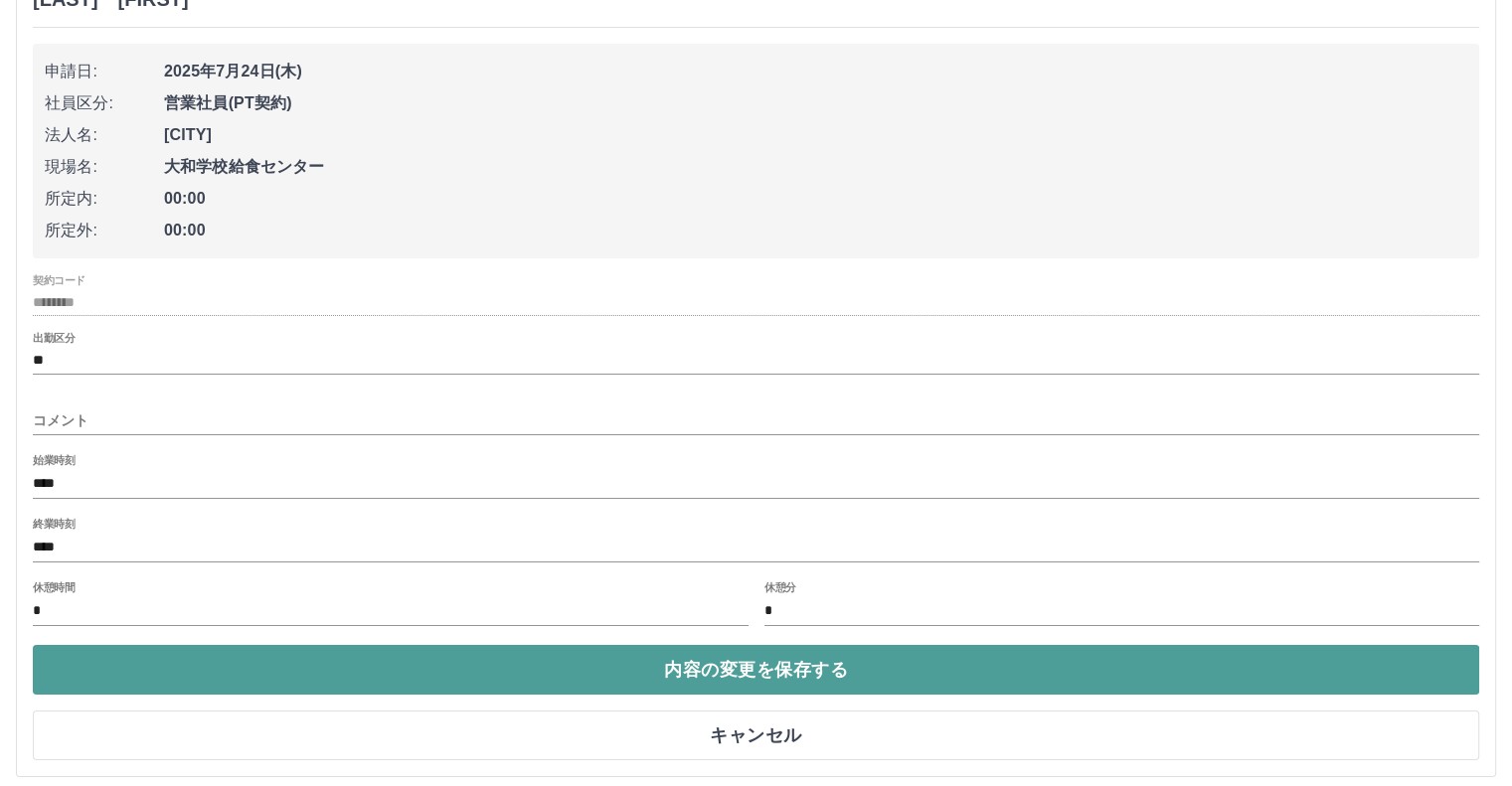 click on "内容の変更を保存する" at bounding box center [756, 670] 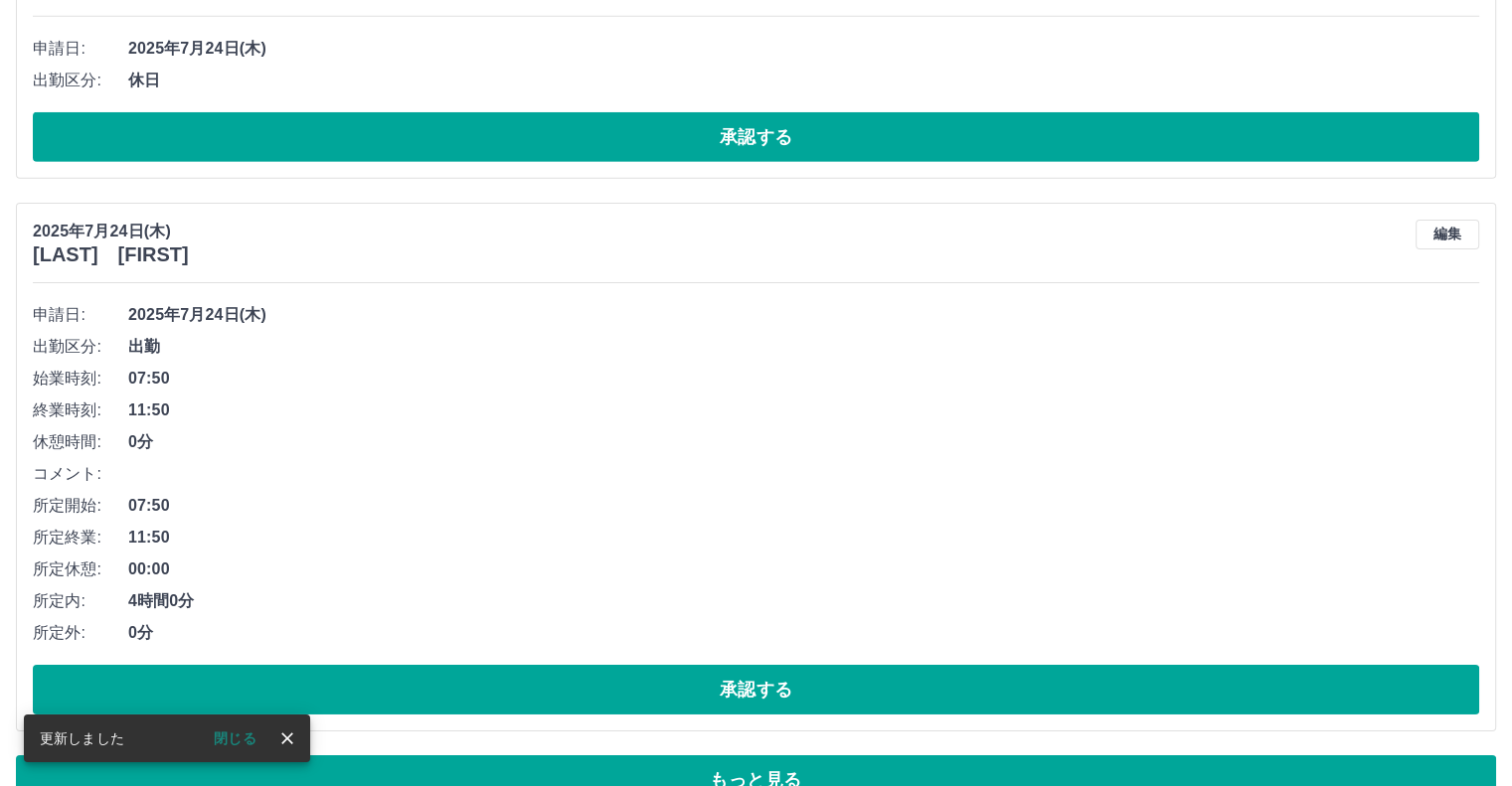 scroll, scrollTop: 6460, scrollLeft: 0, axis: vertical 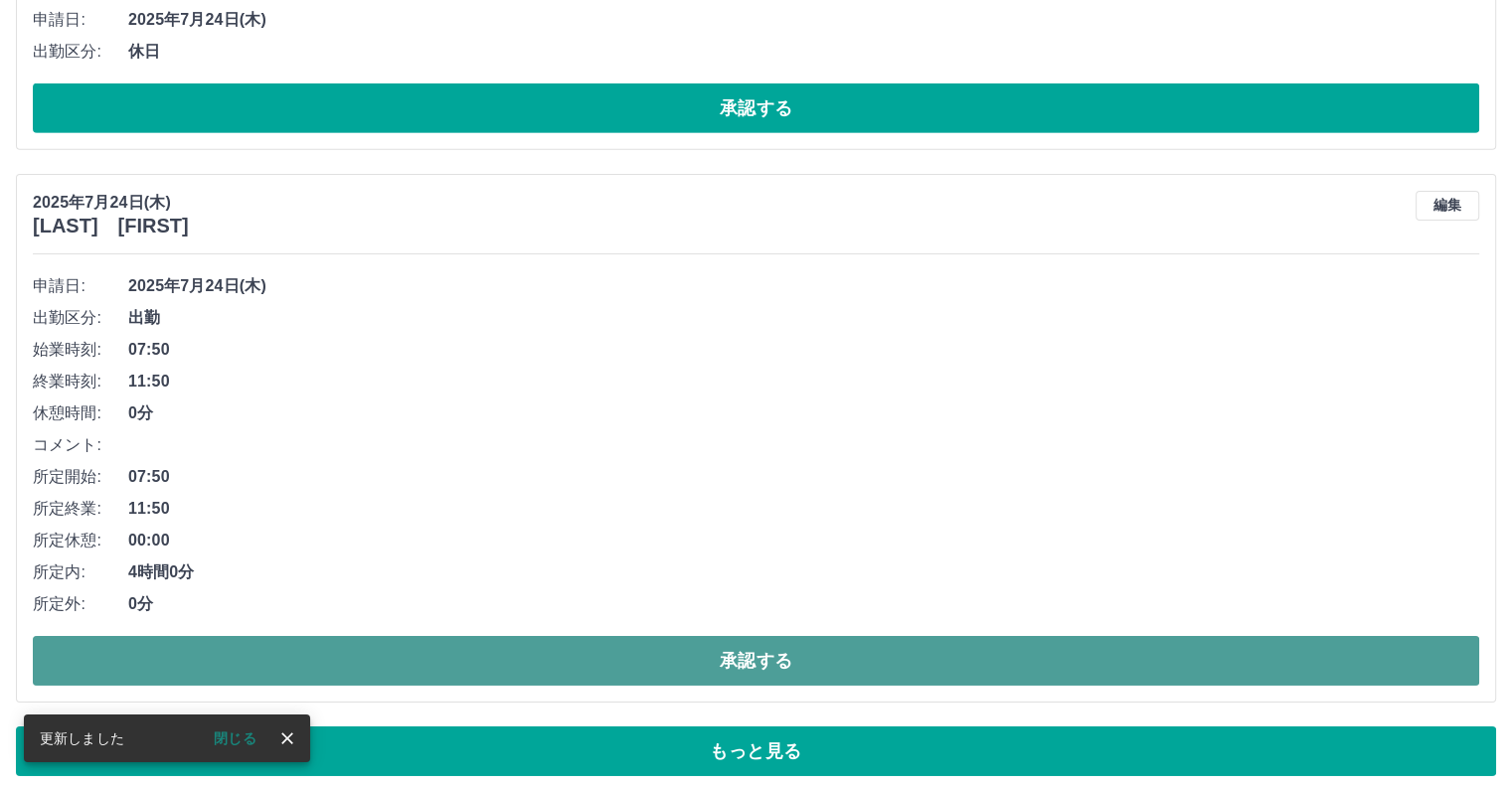 click on "承認する" at bounding box center (756, 661) 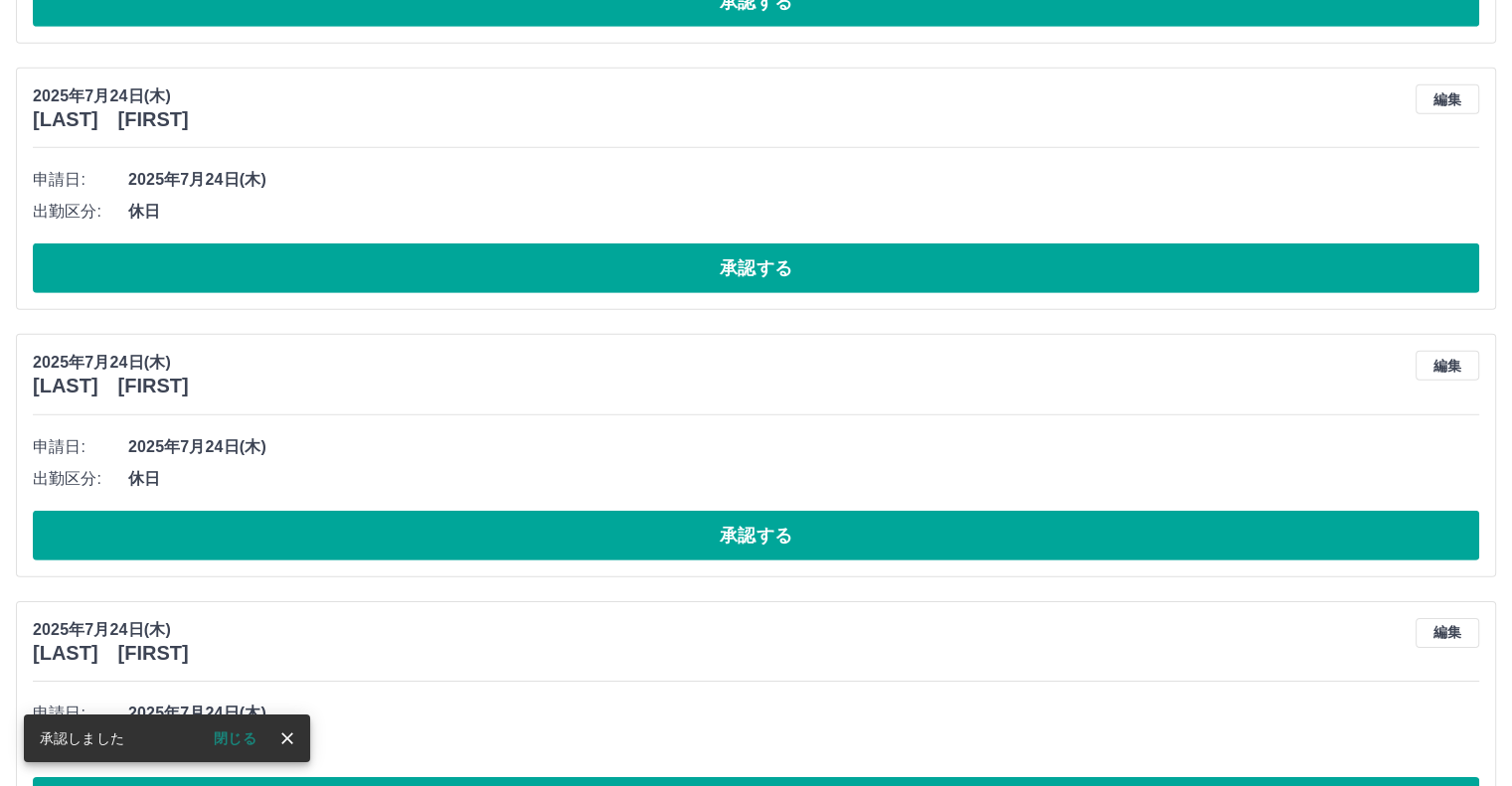 scroll, scrollTop: 6100, scrollLeft: 0, axis: vertical 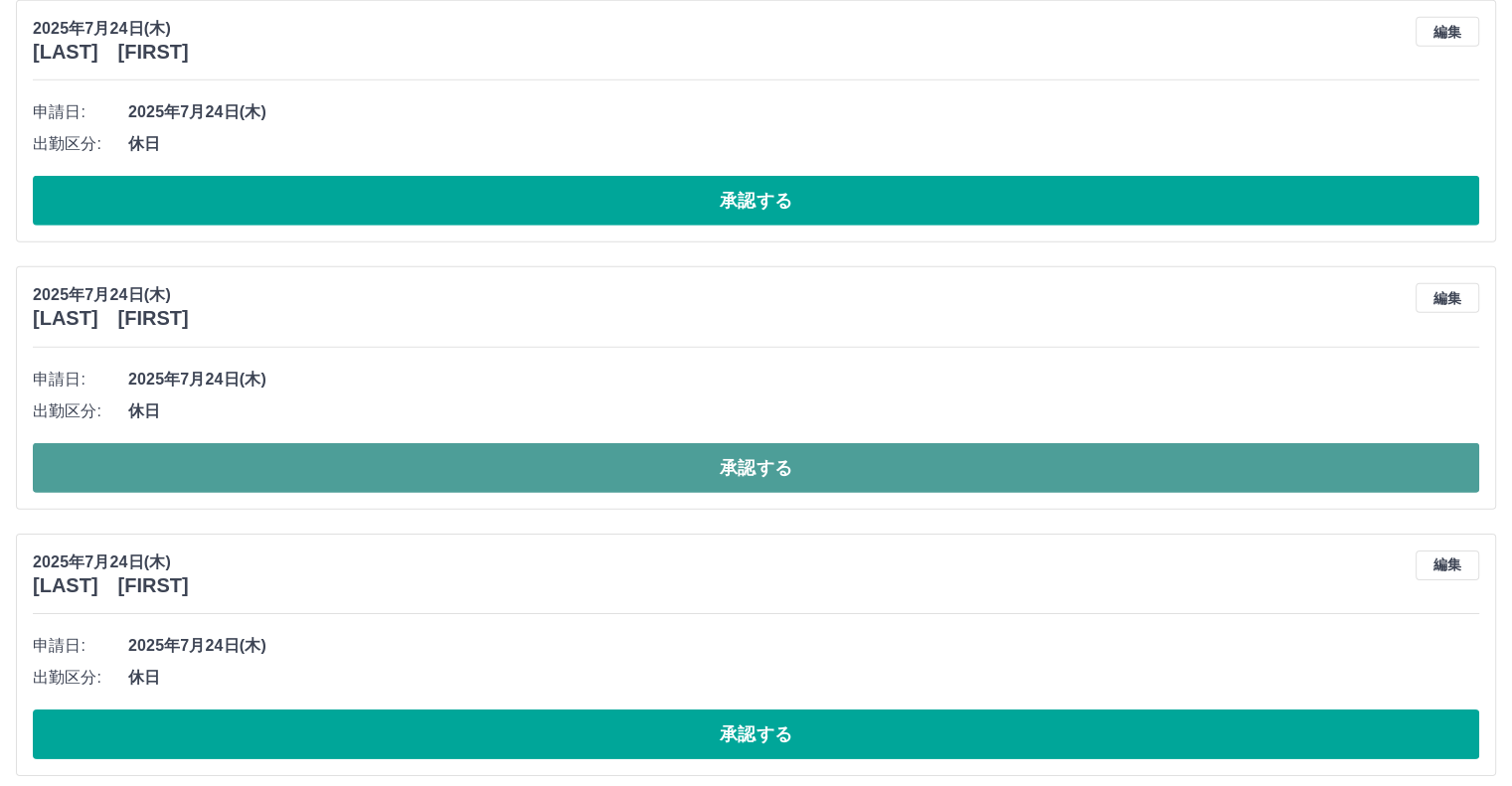 click on "承認する" at bounding box center [756, 468] 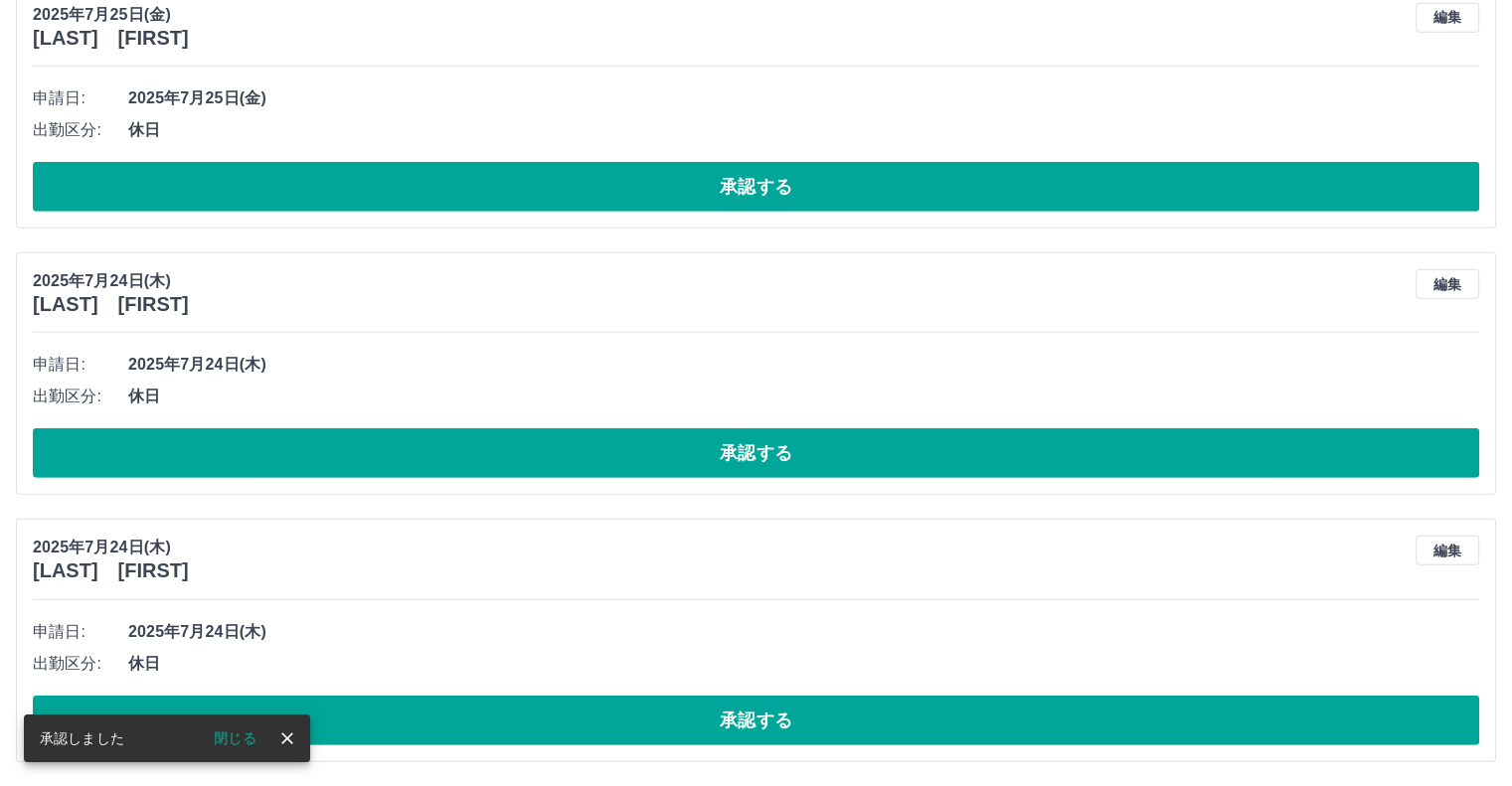 scroll, scrollTop: 5835, scrollLeft: 0, axis: vertical 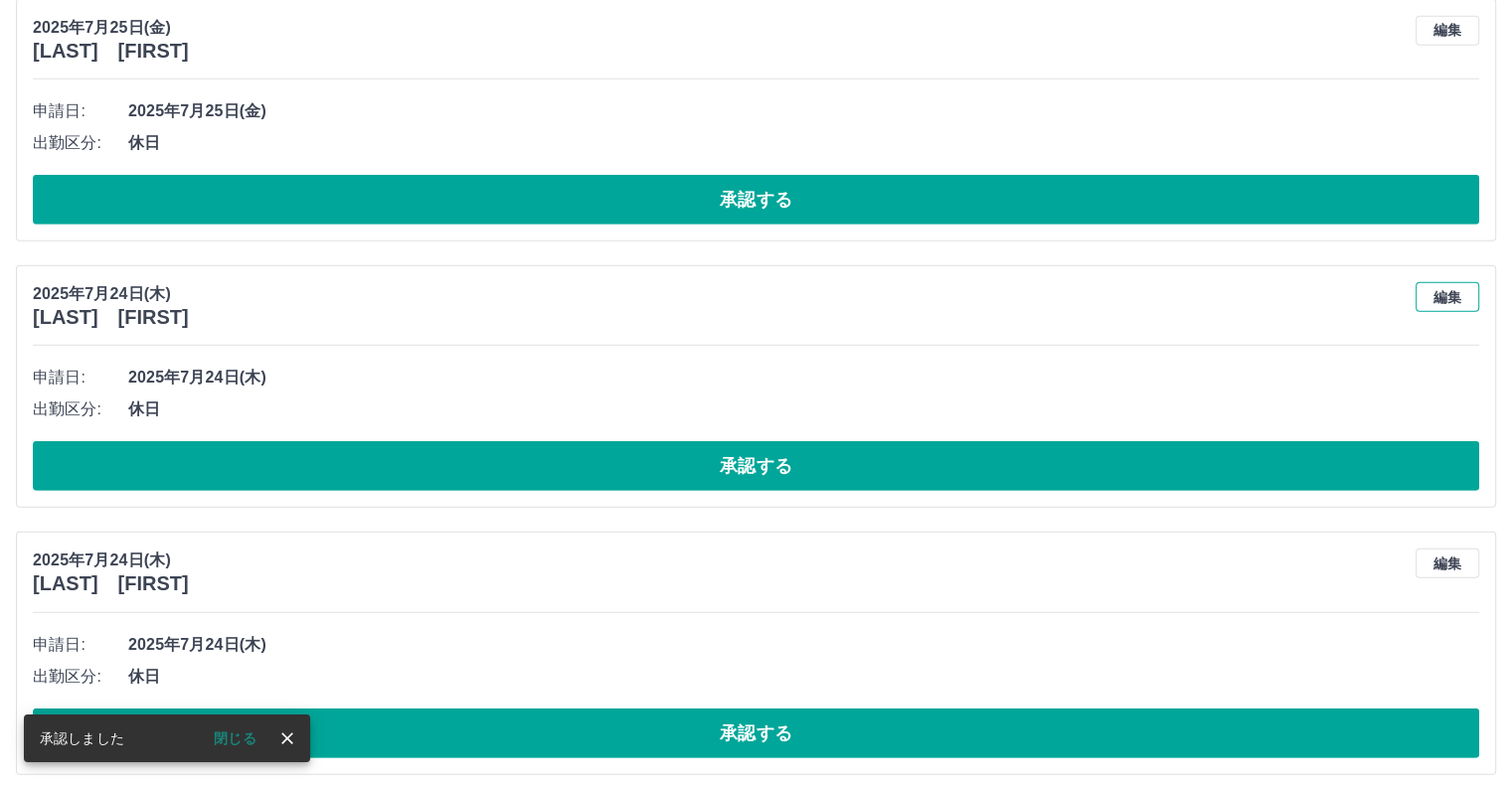 click on "編集" at bounding box center (1447, 297) 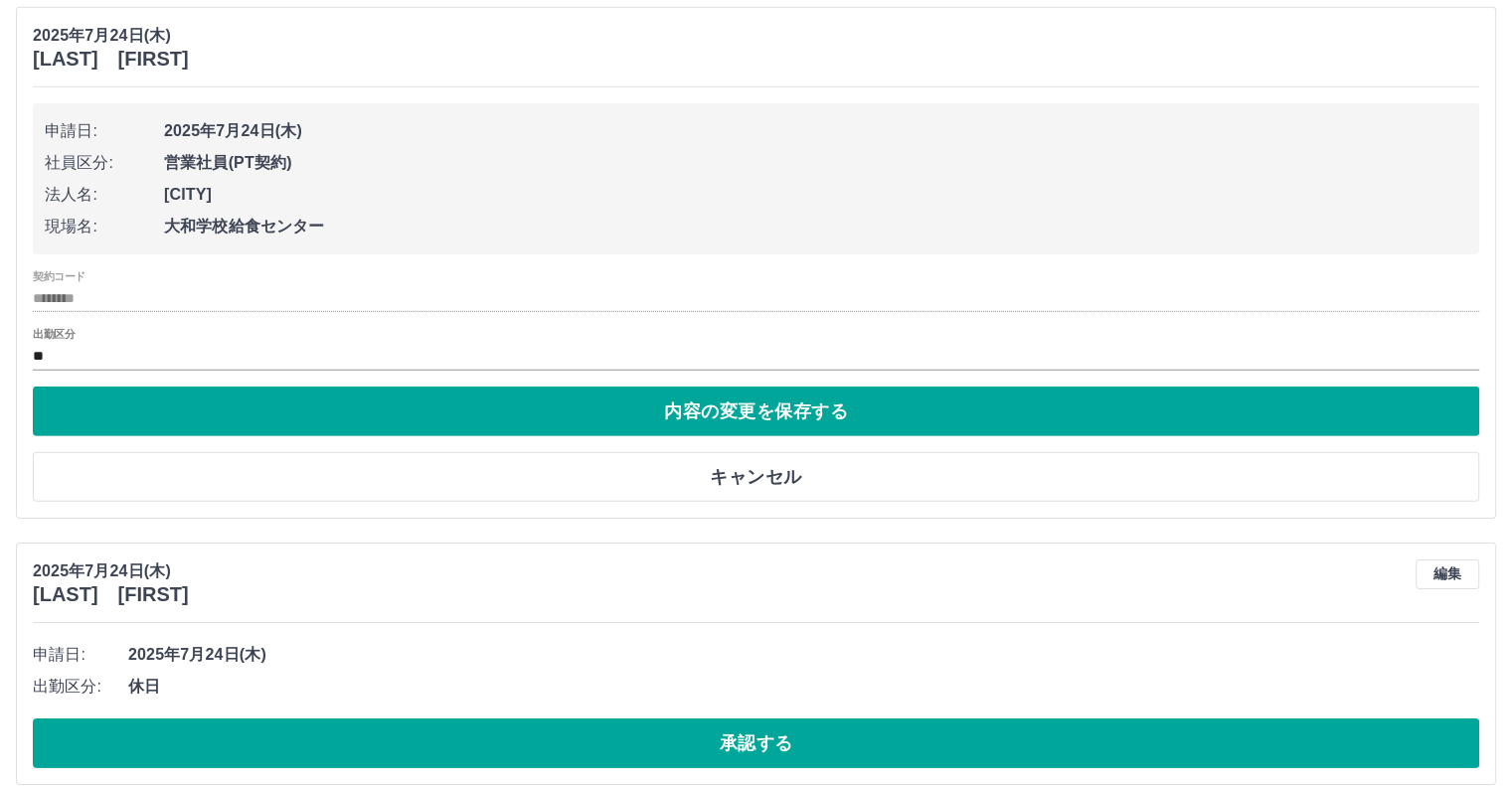 scroll, scrollTop: 6102, scrollLeft: 0, axis: vertical 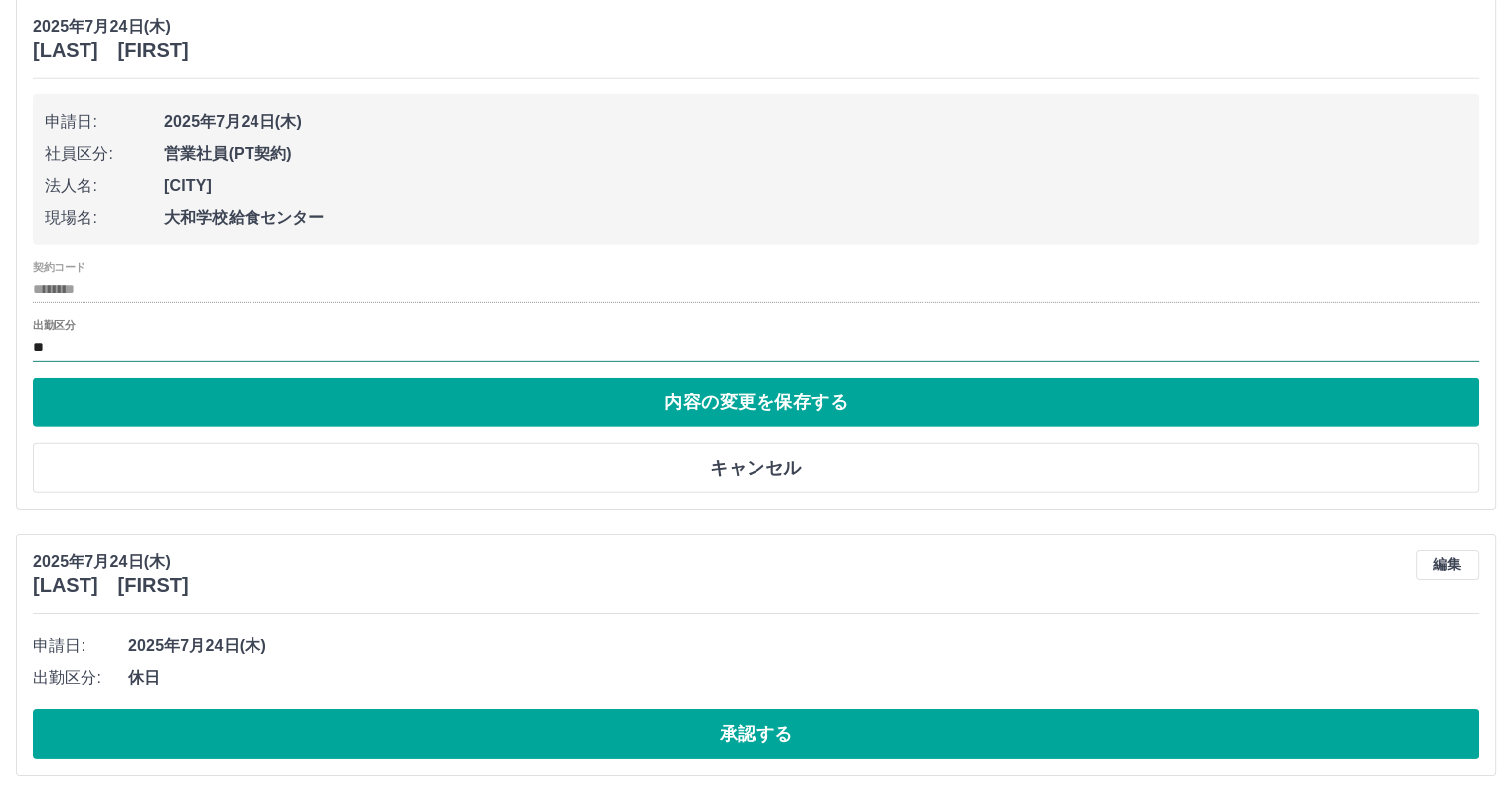 drag, startPoint x: 823, startPoint y: 332, endPoint x: 816, endPoint y: 345, distance: 14.764823 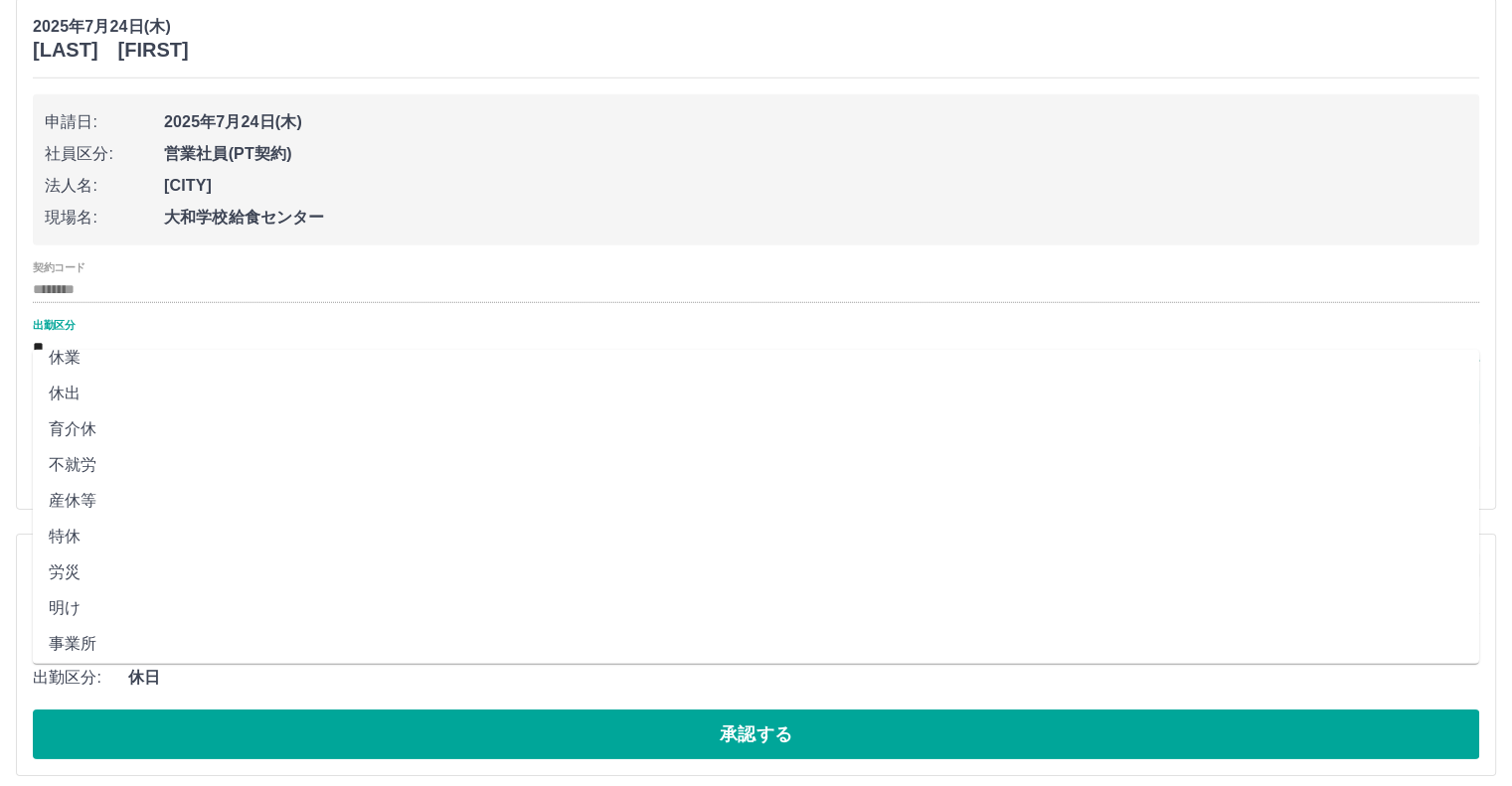 scroll, scrollTop: 298, scrollLeft: 0, axis: vertical 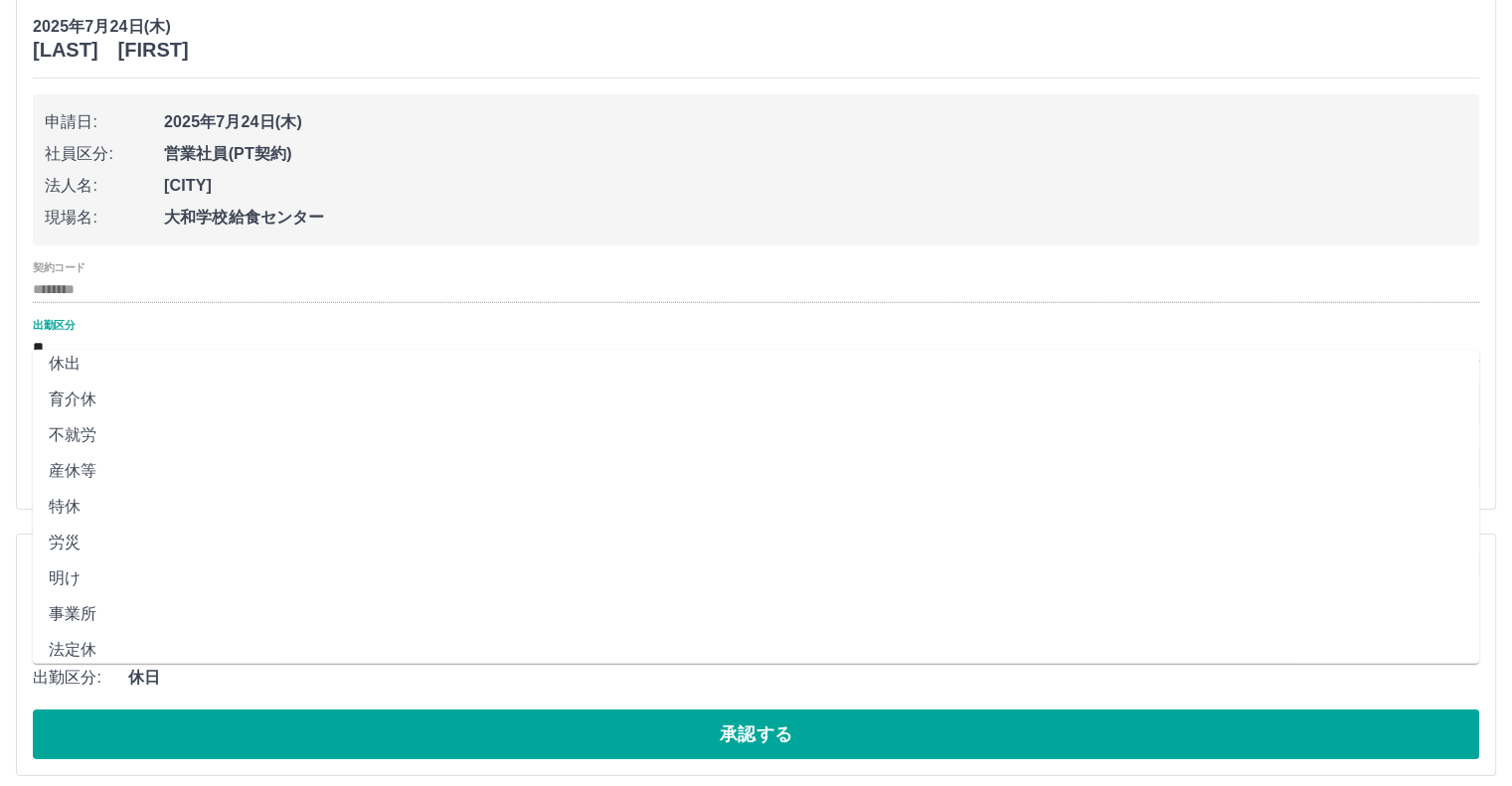 click on "労災" at bounding box center [756, 543] 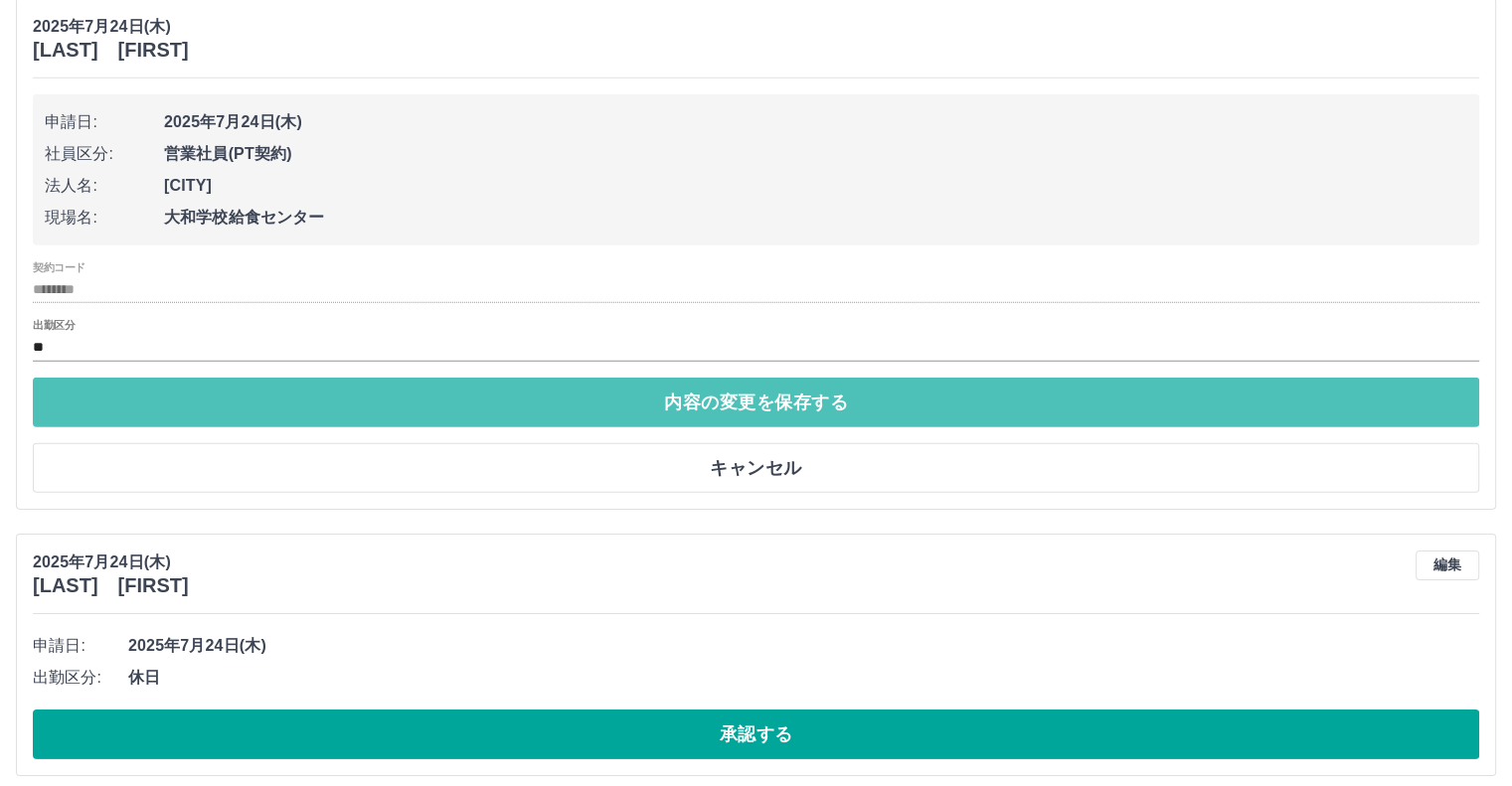 click on "内容の変更を保存する" at bounding box center (756, 402) 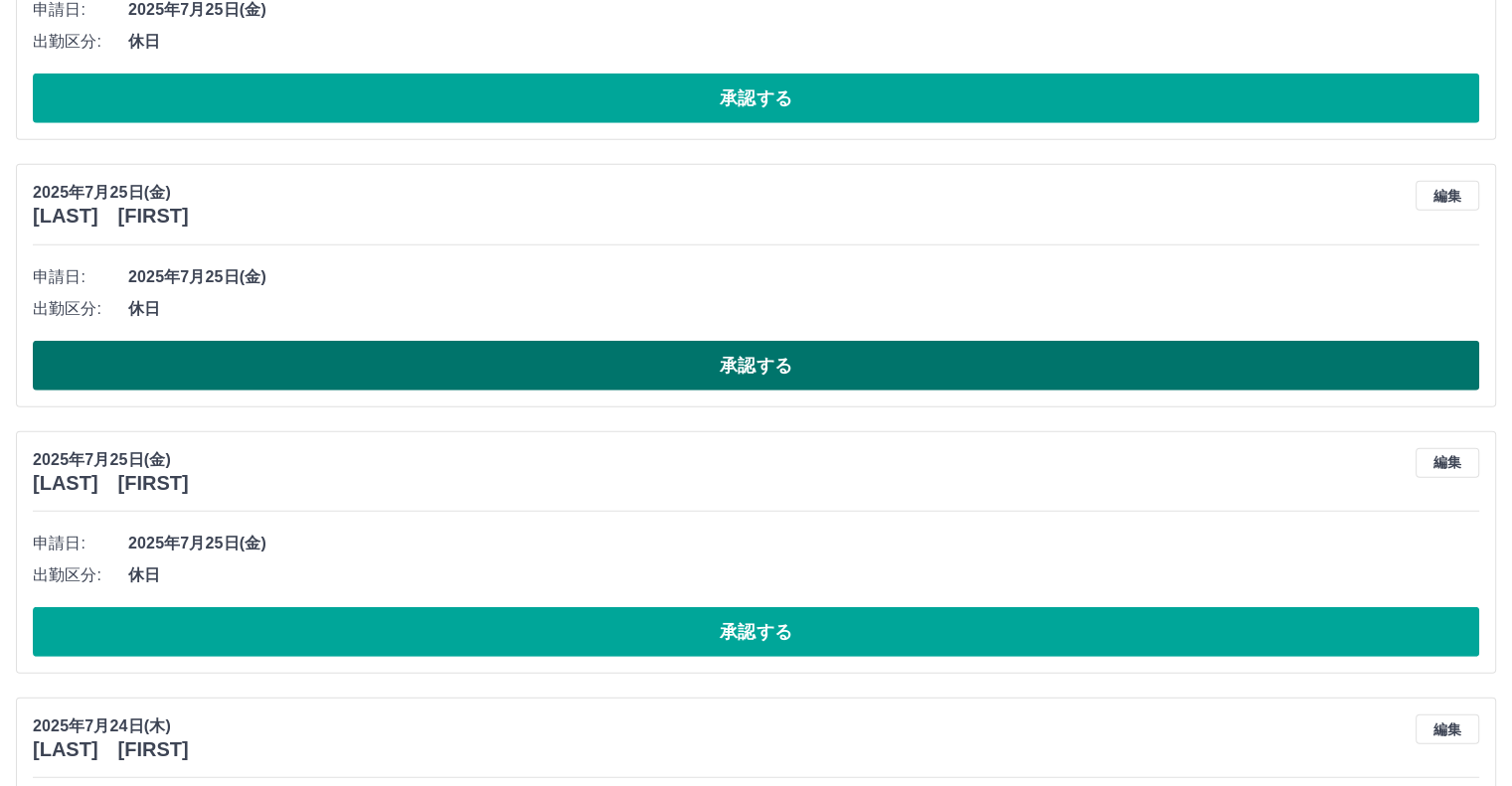 scroll, scrollTop: 5199, scrollLeft: 0, axis: vertical 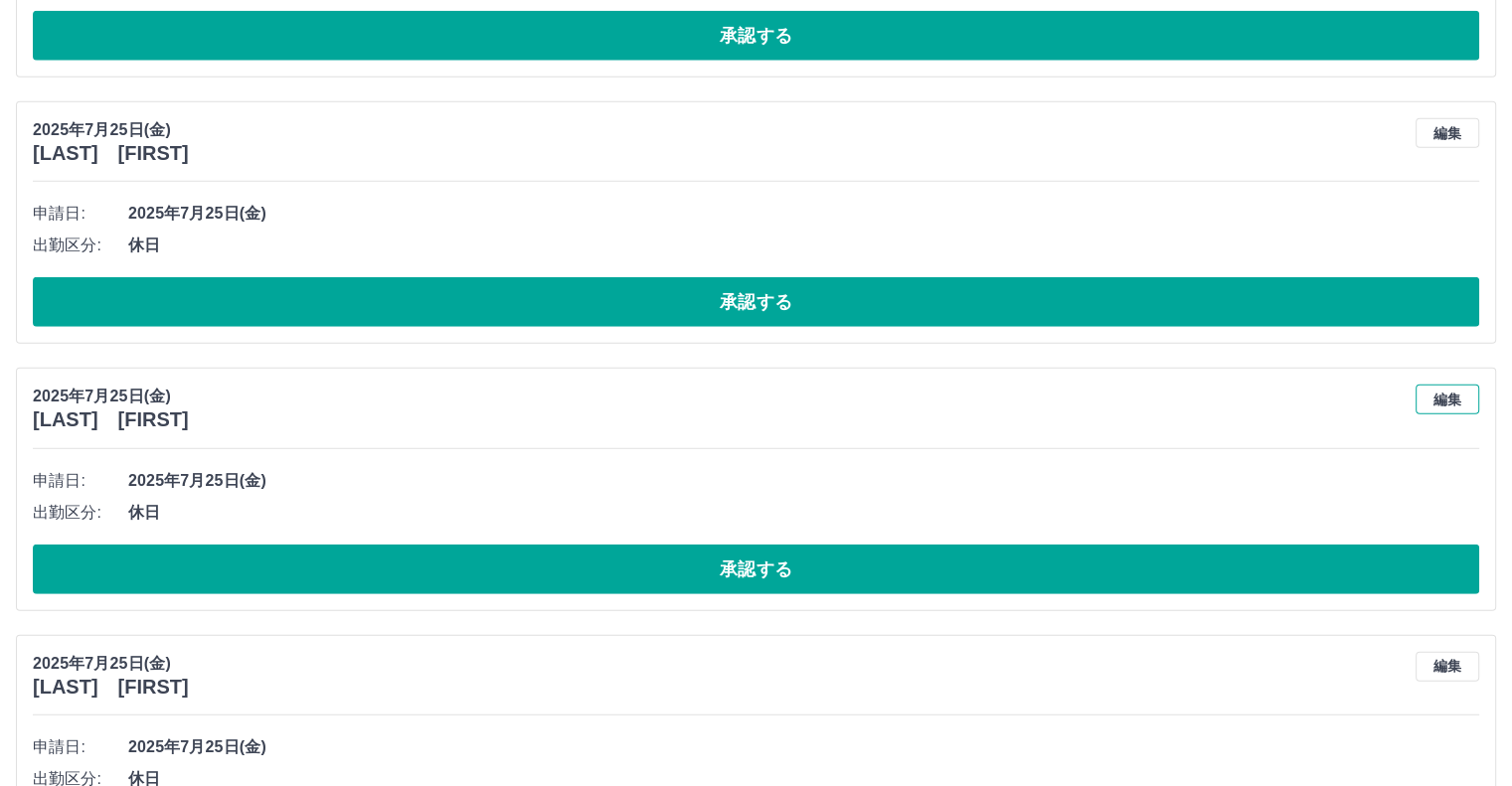 click on "編集" at bounding box center (1447, 399) 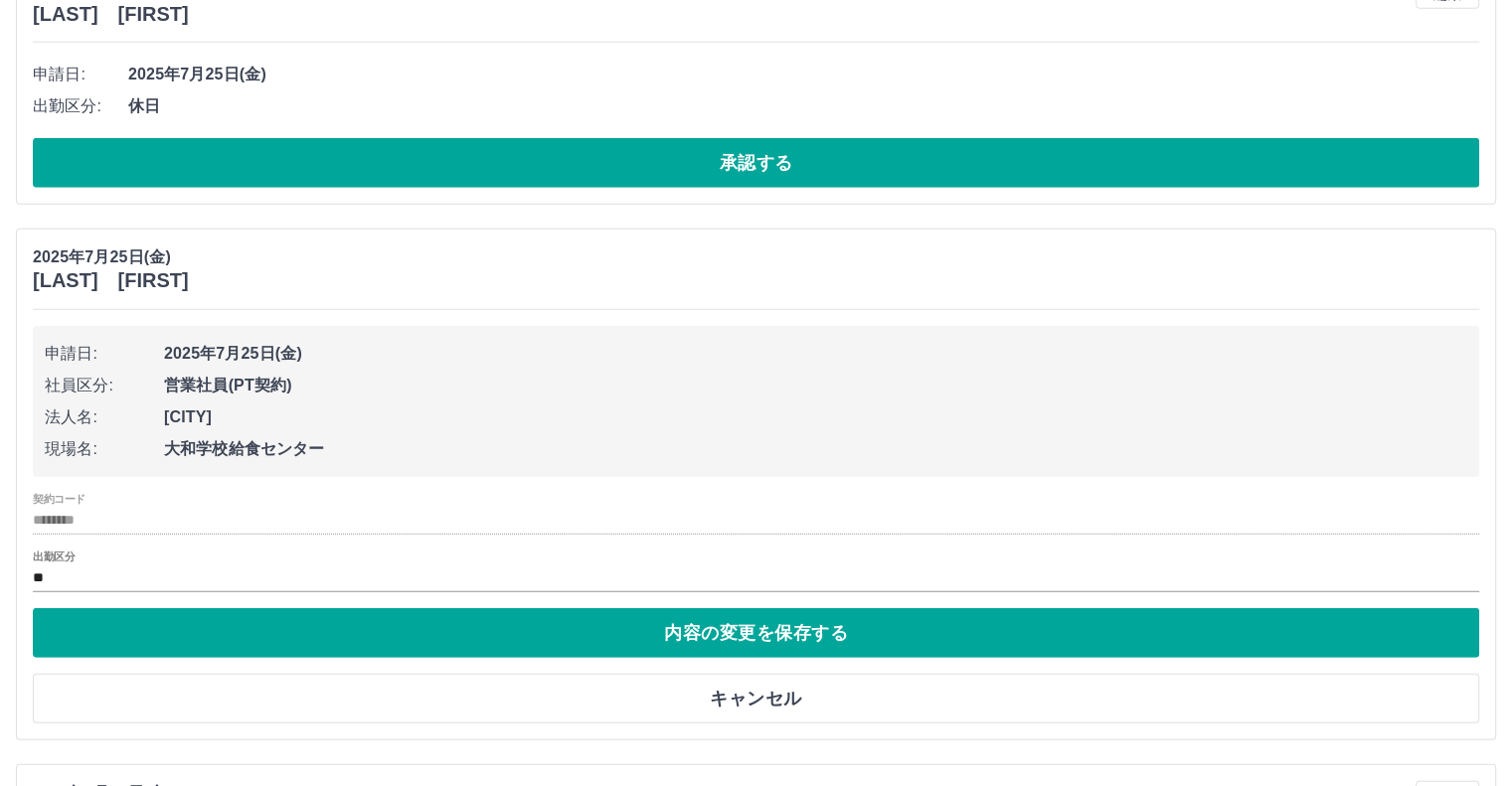 scroll, scrollTop: 5497, scrollLeft: 0, axis: vertical 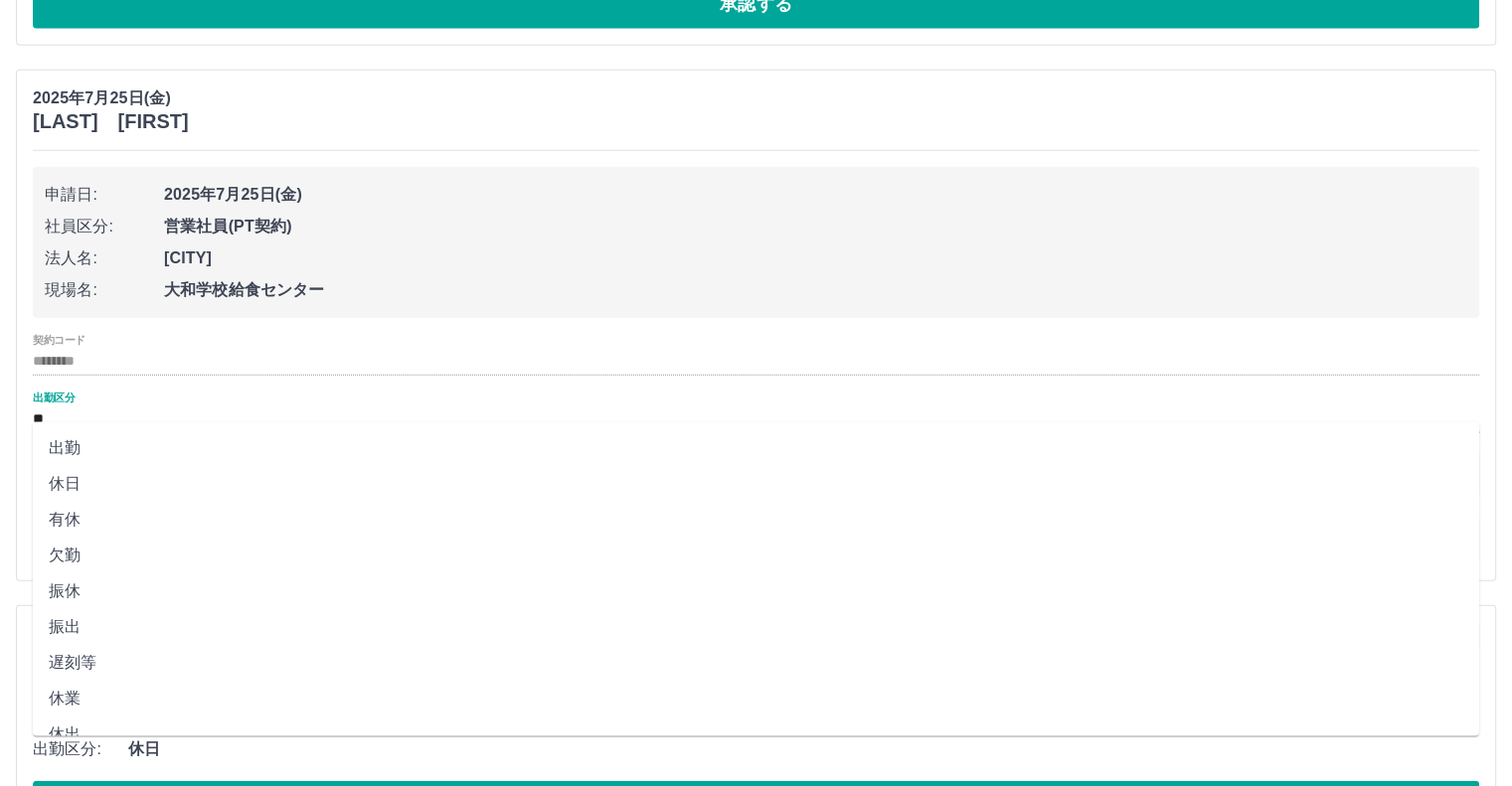 click on "**" at bounding box center (756, 419) 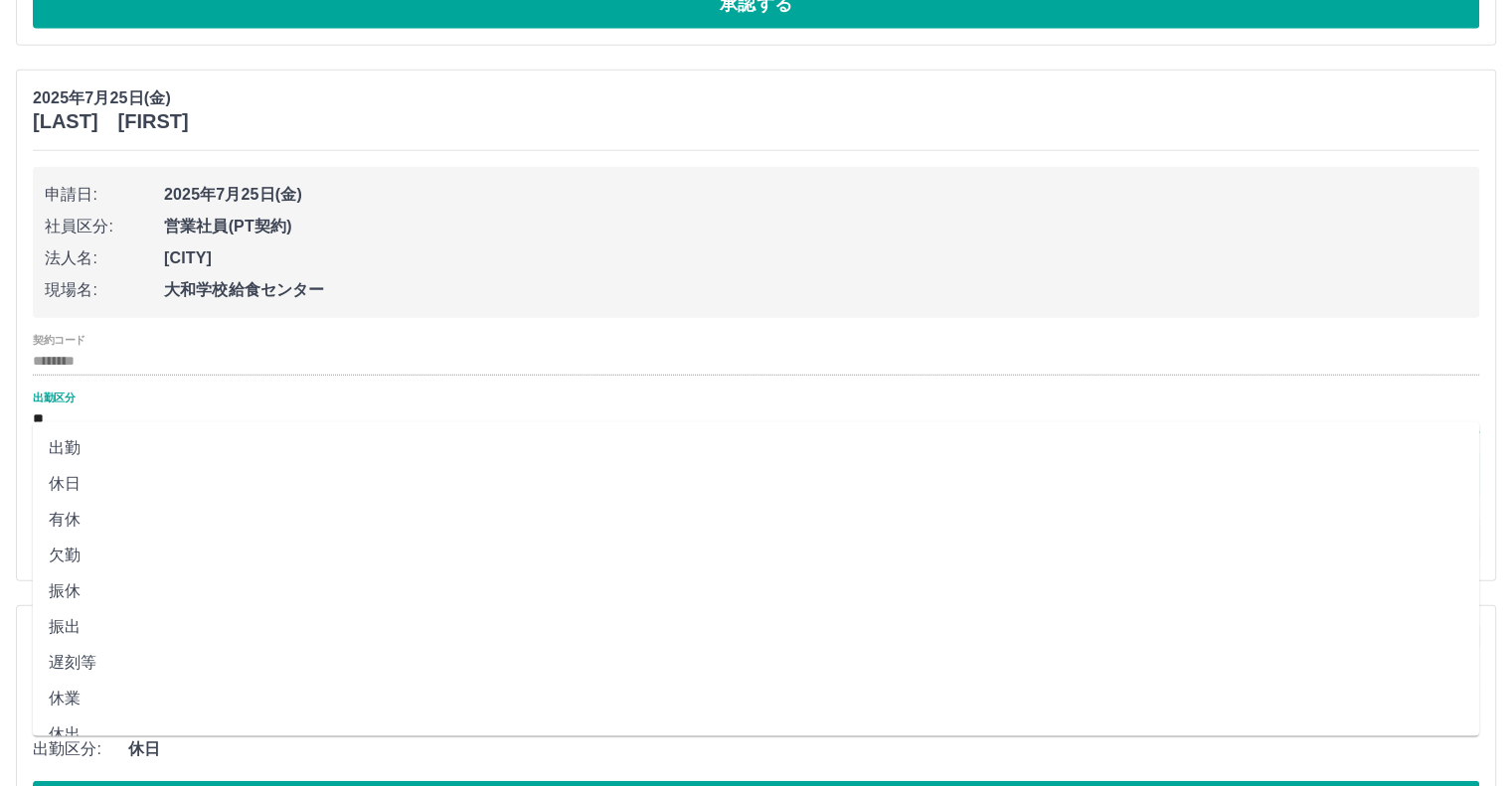 click on "出勤" at bounding box center (756, 448) 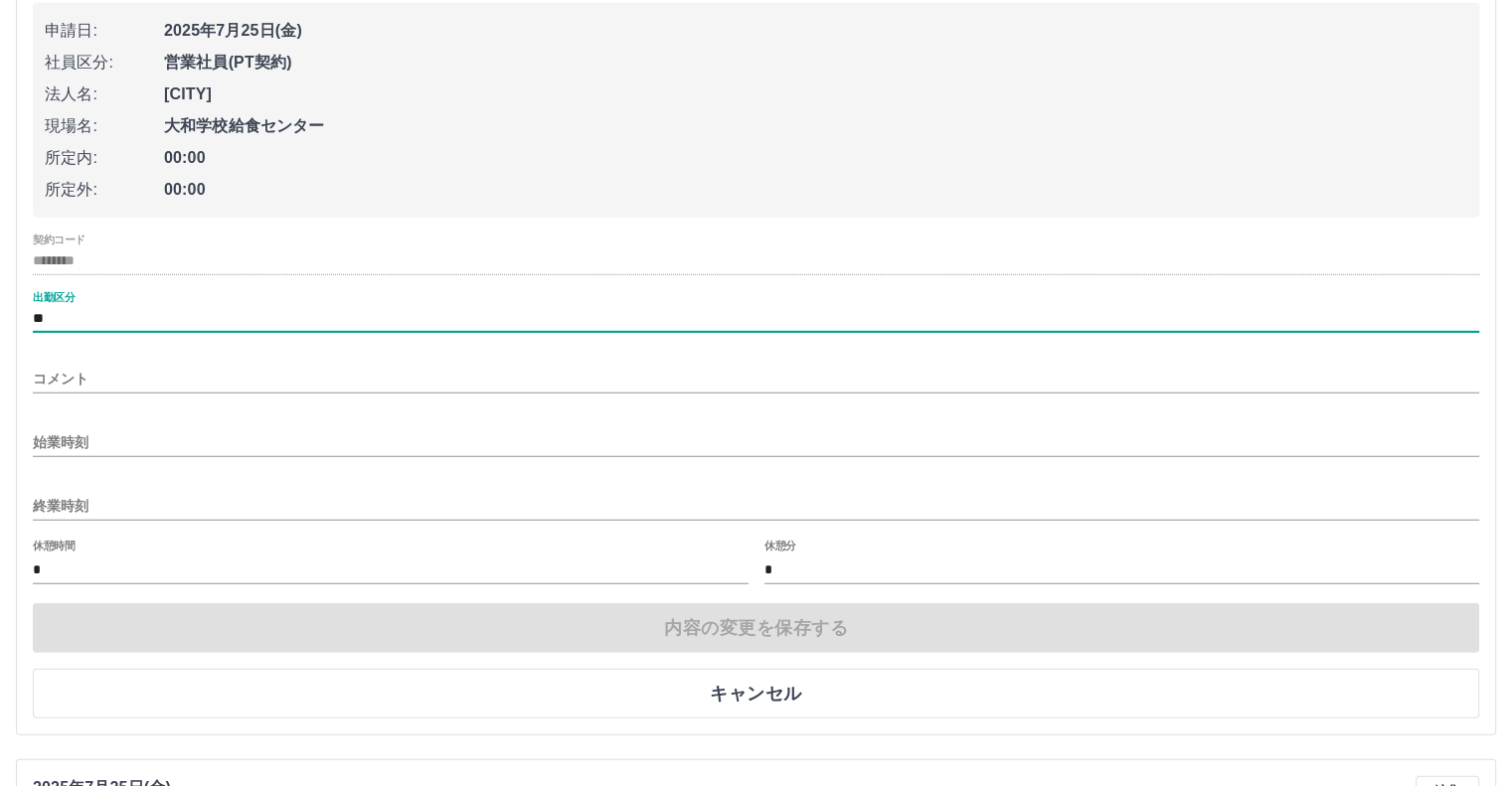 scroll, scrollTop: 5696, scrollLeft: 0, axis: vertical 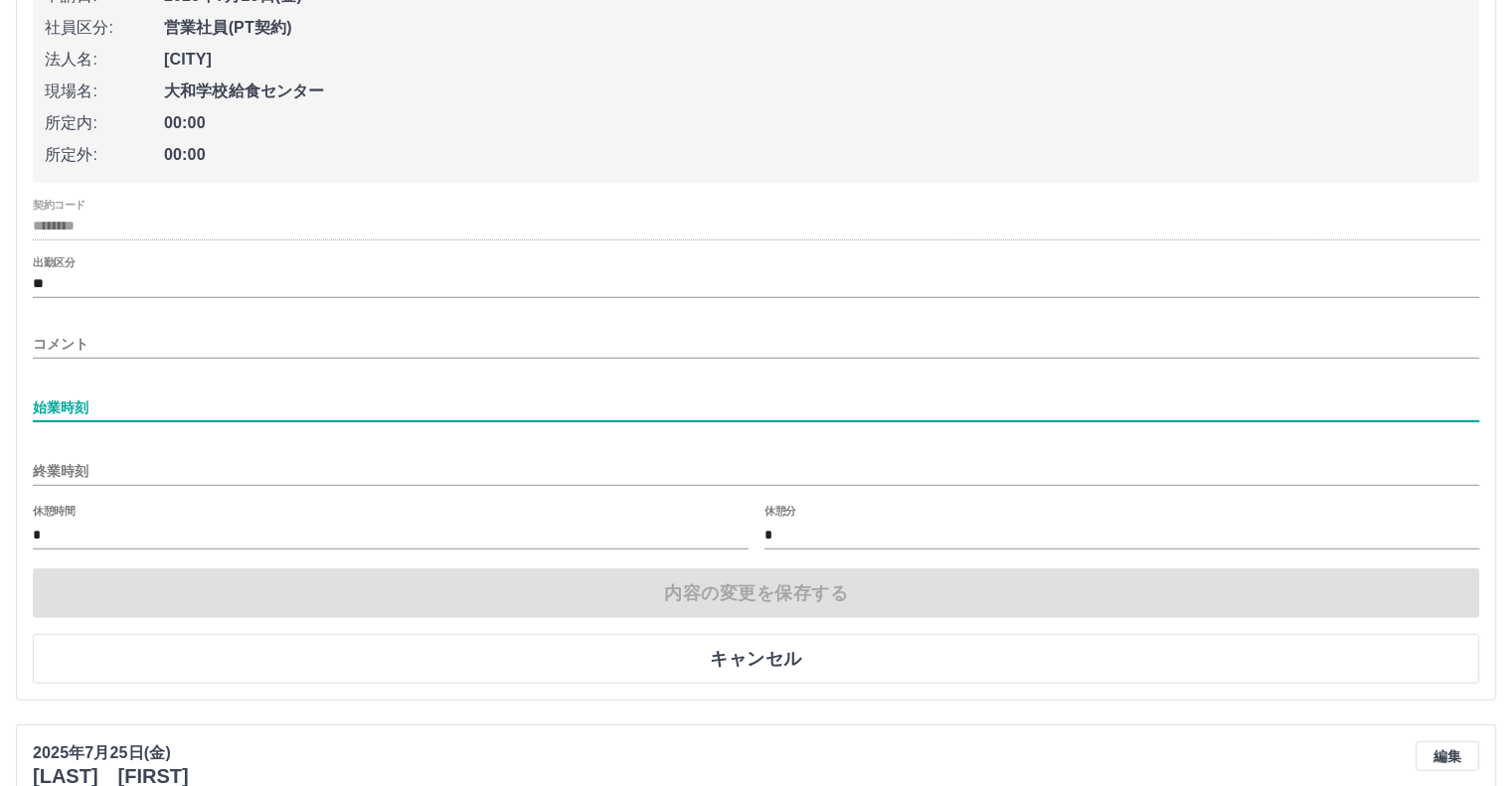 click on "始業時刻" at bounding box center (756, 407) 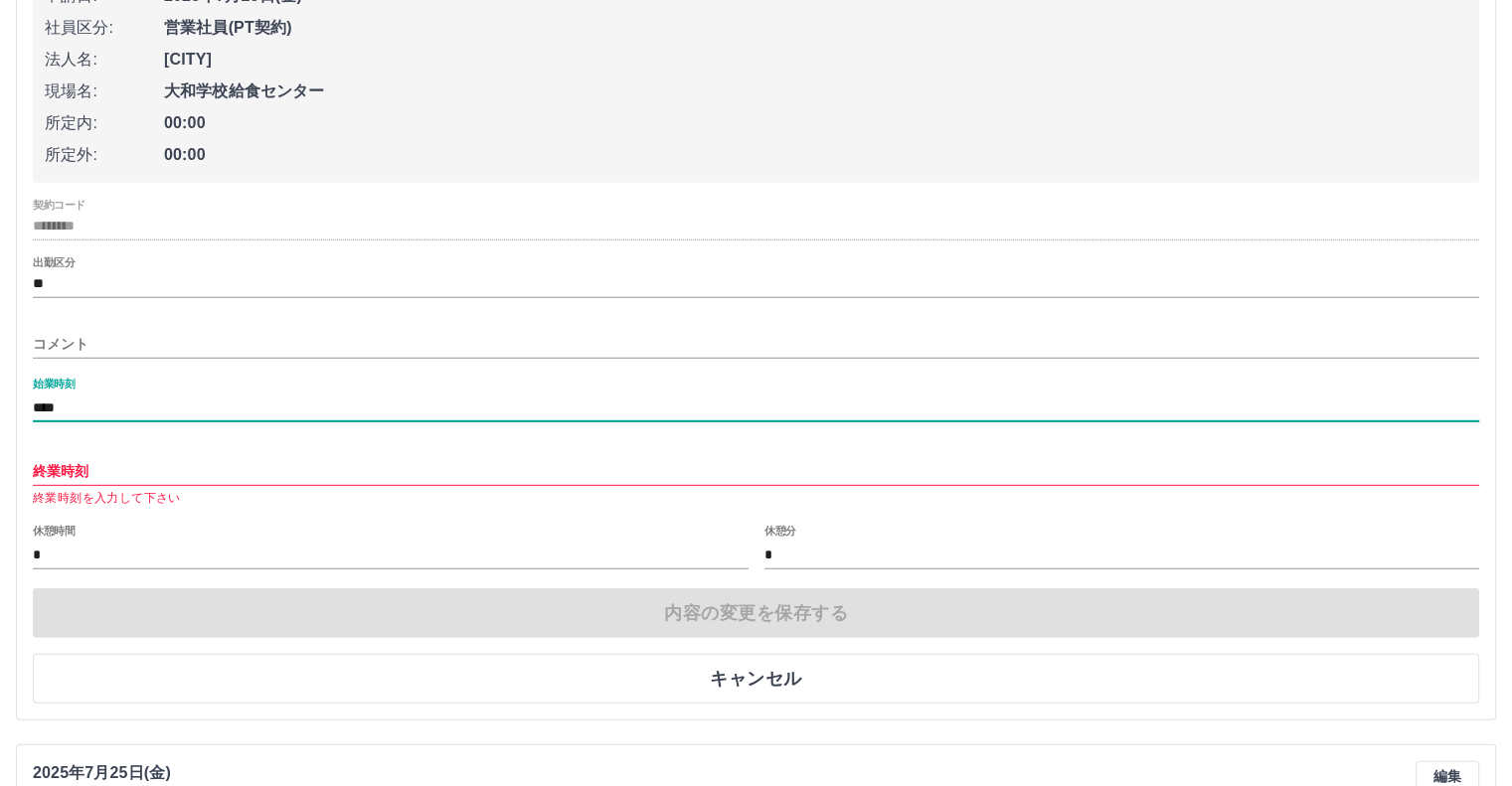click on "終業時刻" at bounding box center [756, 471] 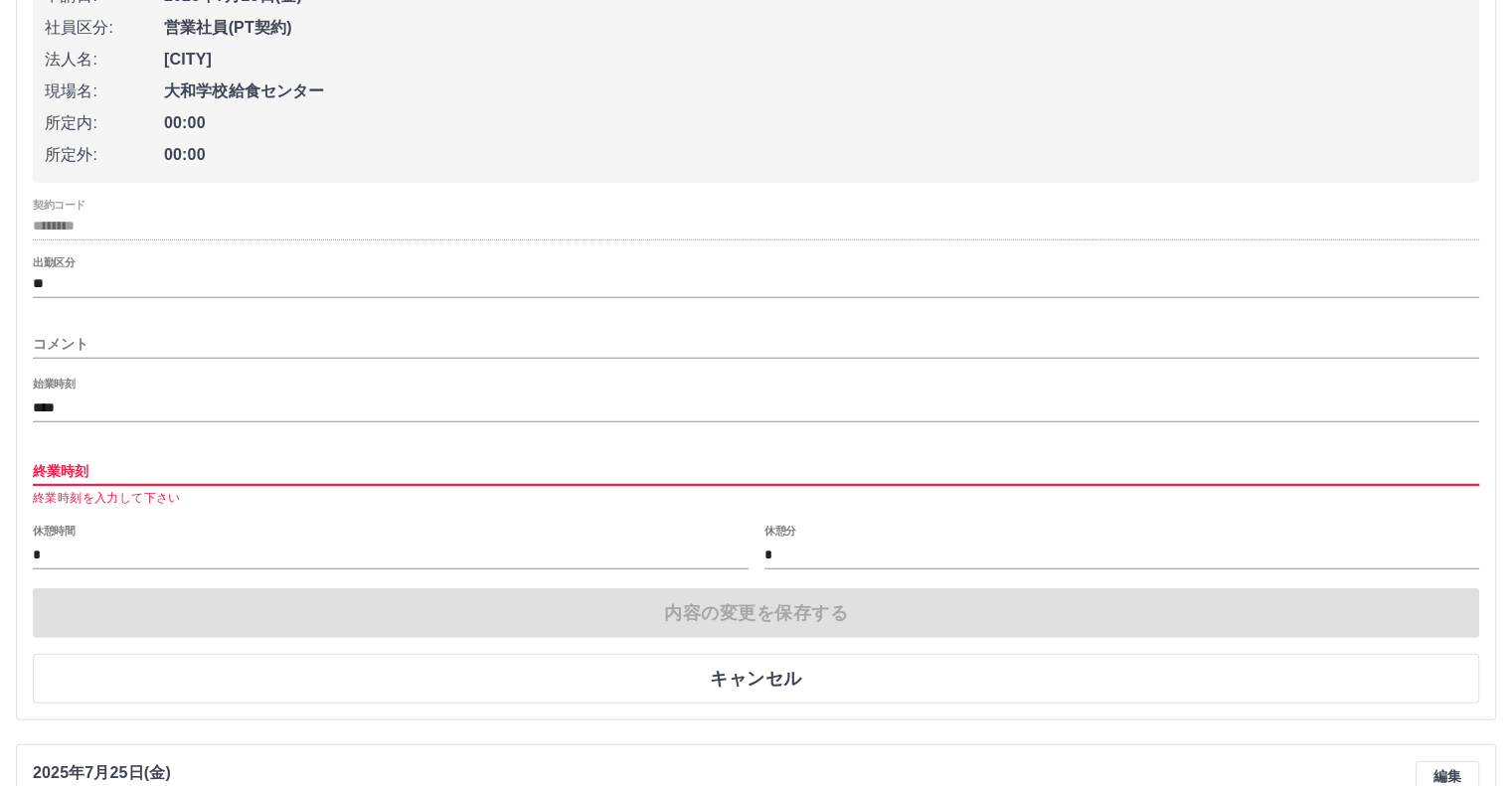 type on "****" 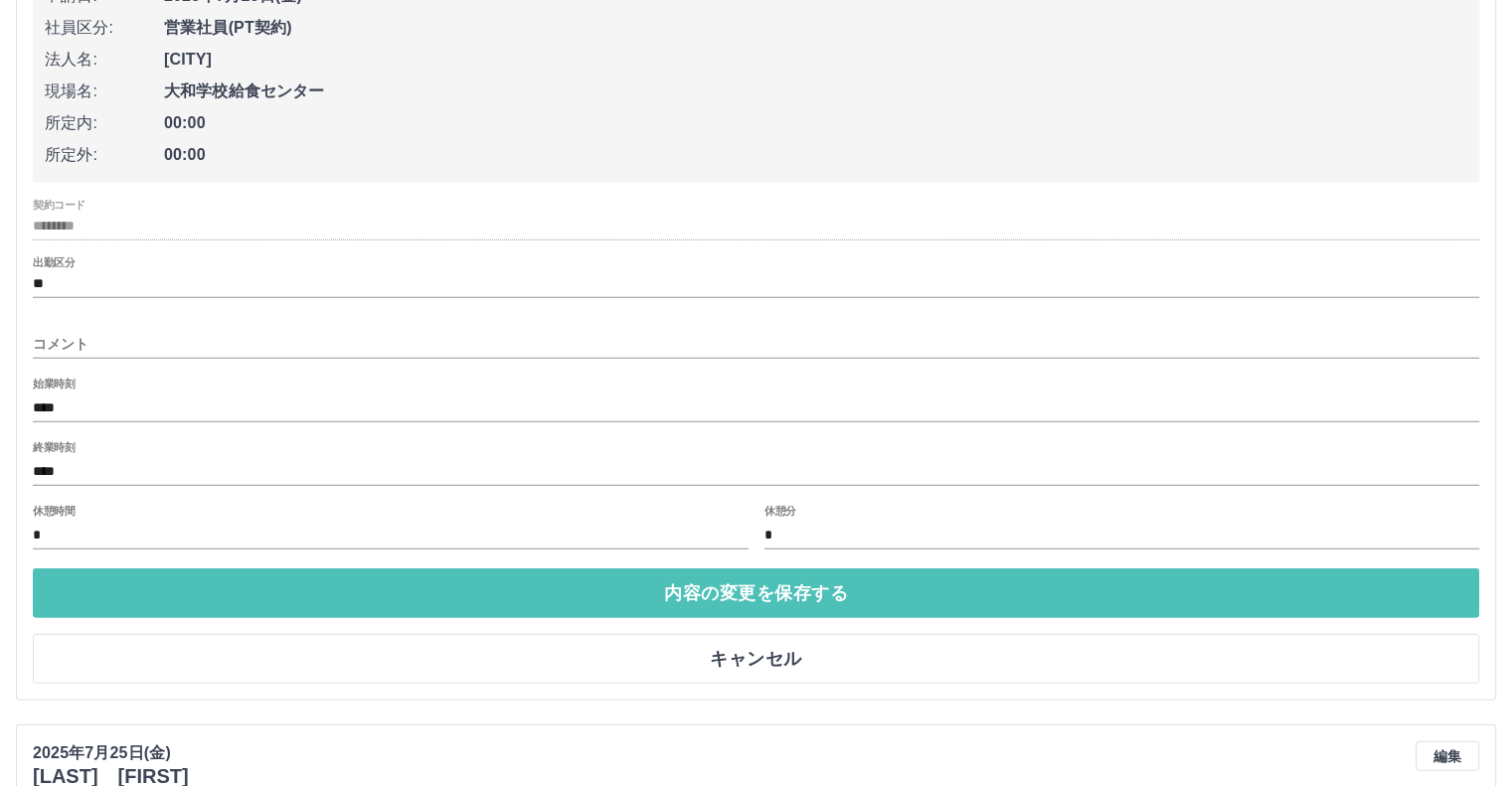 click on "内容の変更を保存する" at bounding box center (756, 593) 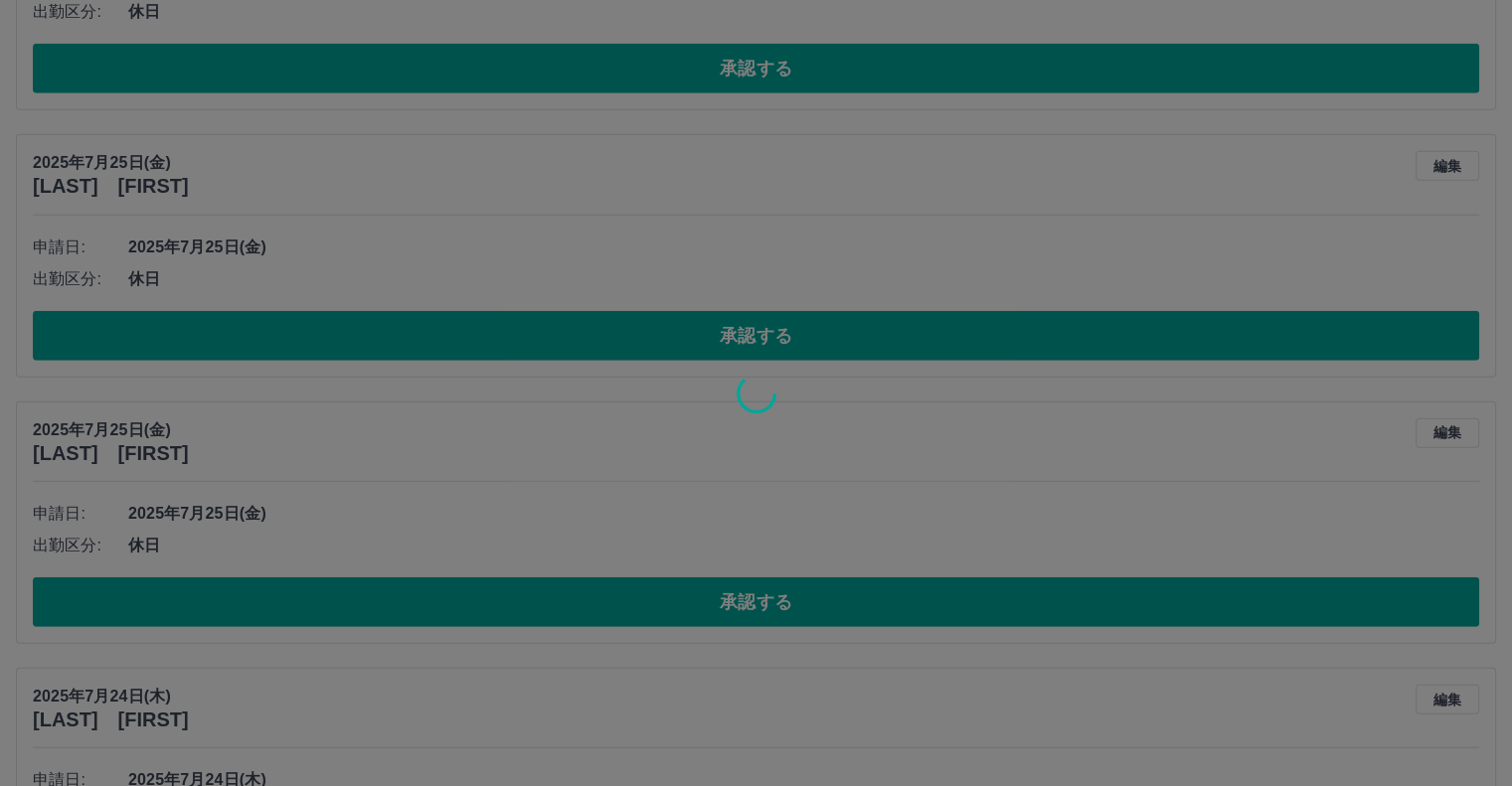 scroll, scrollTop: 5398, scrollLeft: 0, axis: vertical 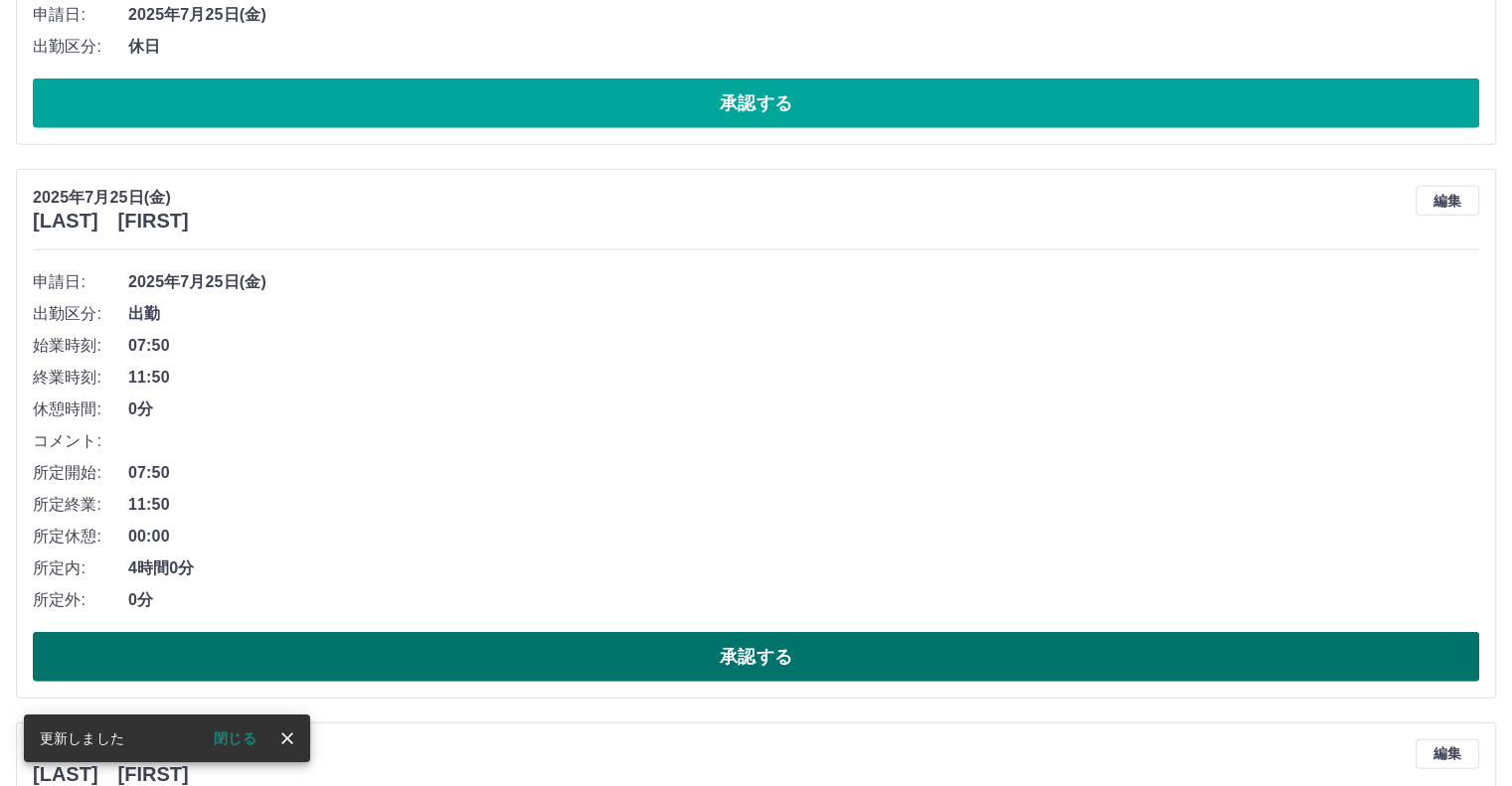 click on "承認する" at bounding box center (756, 657) 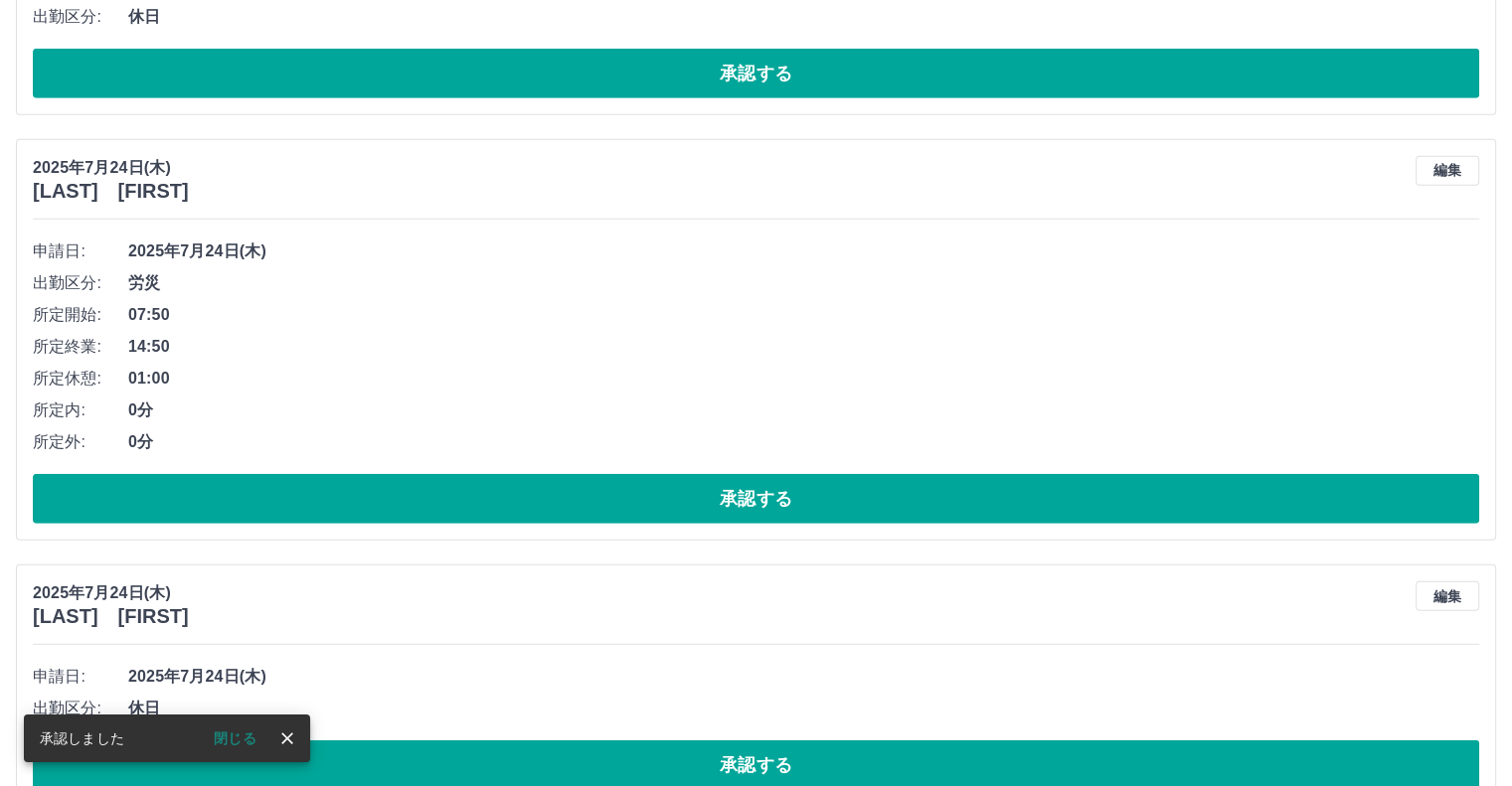scroll, scrollTop: 5696, scrollLeft: 0, axis: vertical 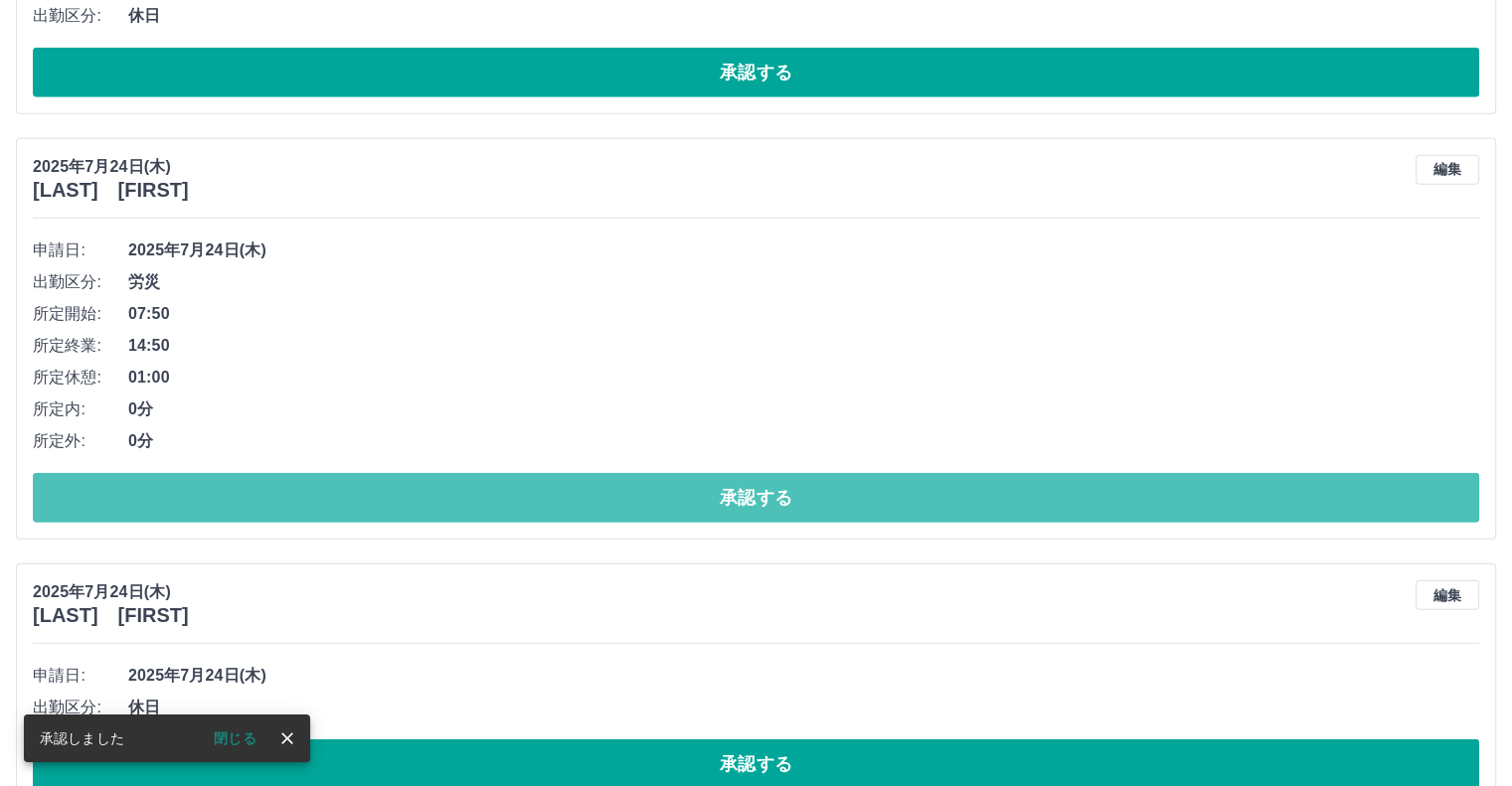drag, startPoint x: 793, startPoint y: 485, endPoint x: 779, endPoint y: 493, distance: 16.124515 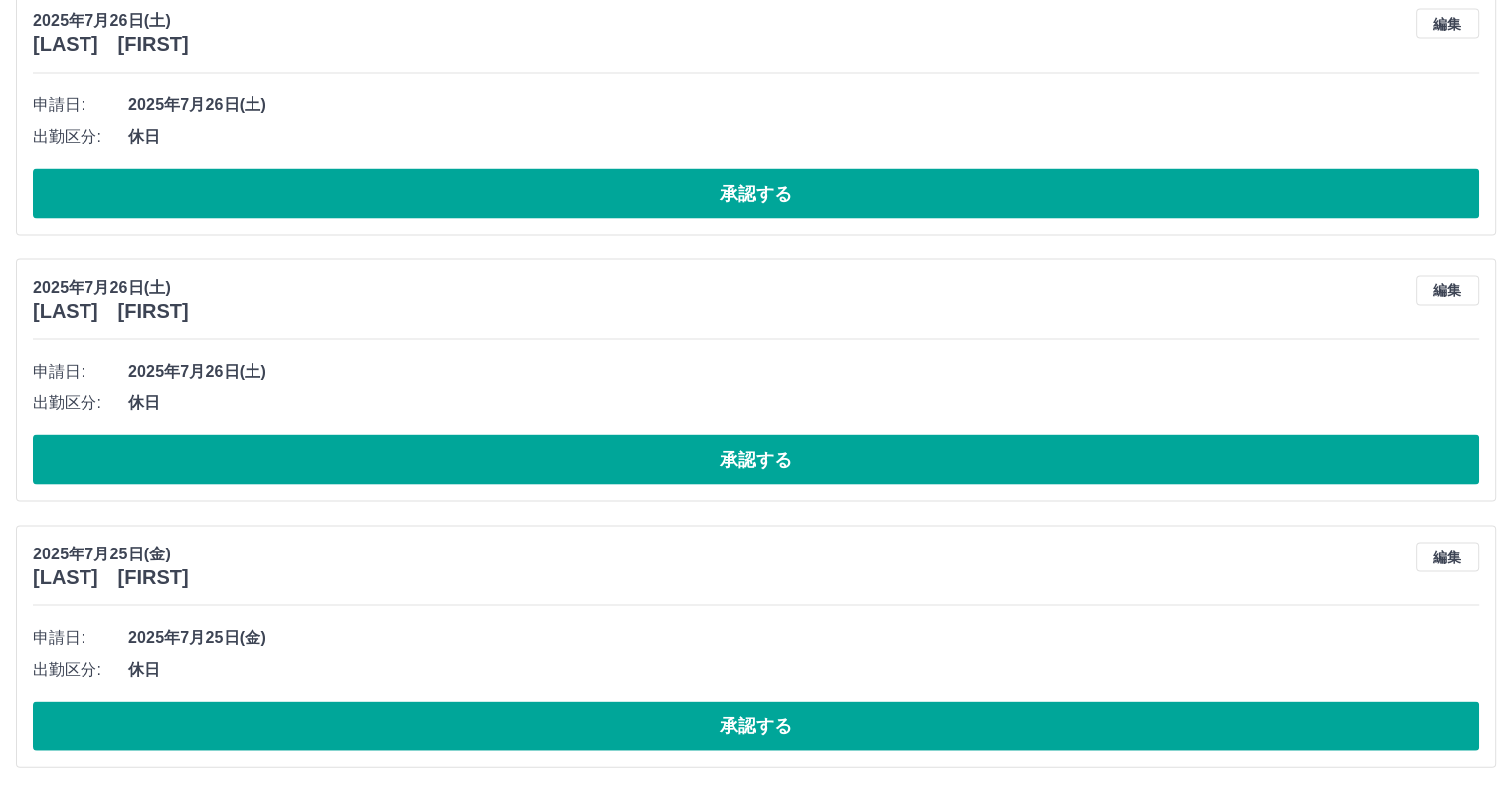 scroll, scrollTop: 4010, scrollLeft: 0, axis: vertical 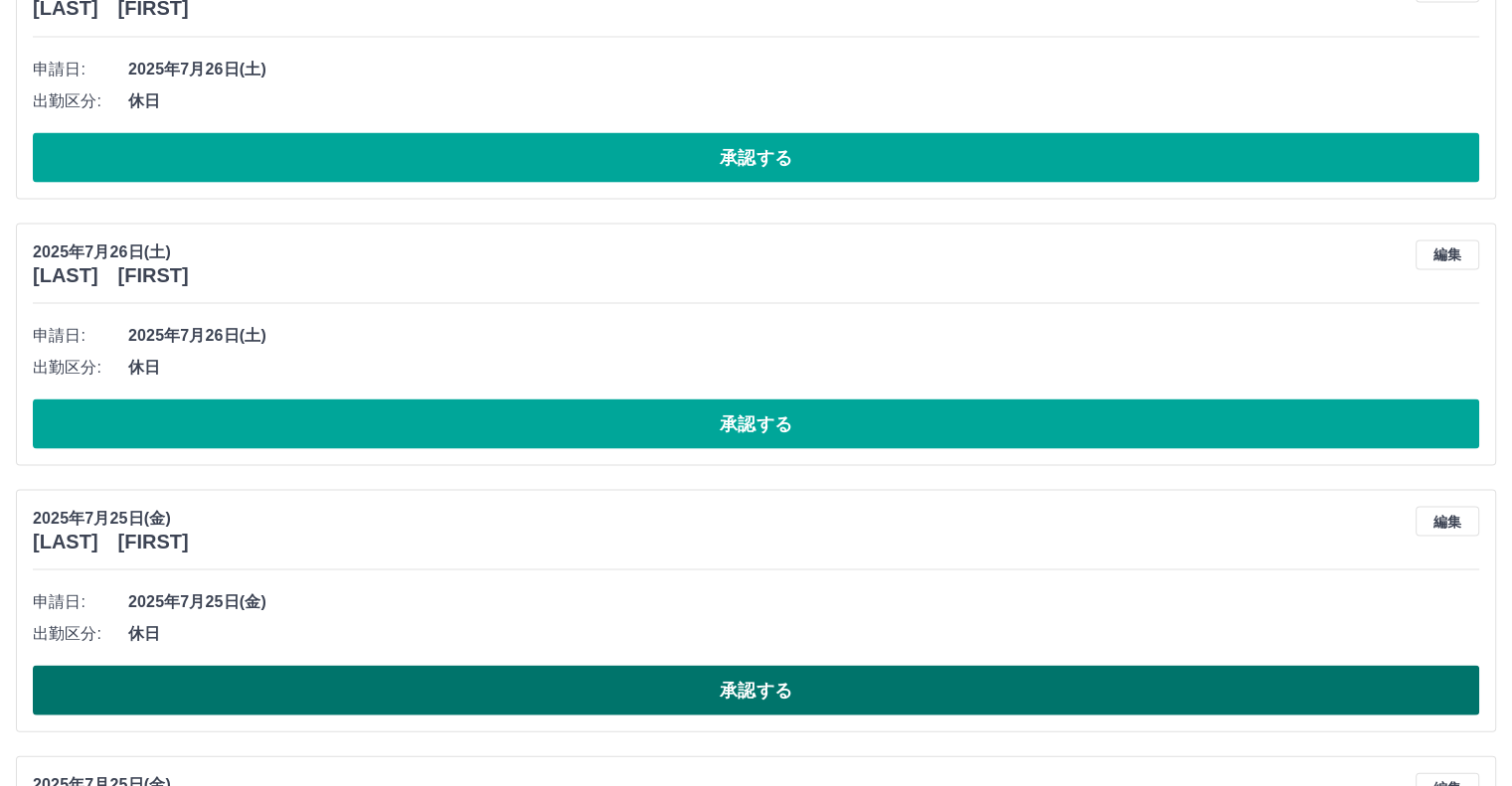 click on "承認する" at bounding box center [756, 691] 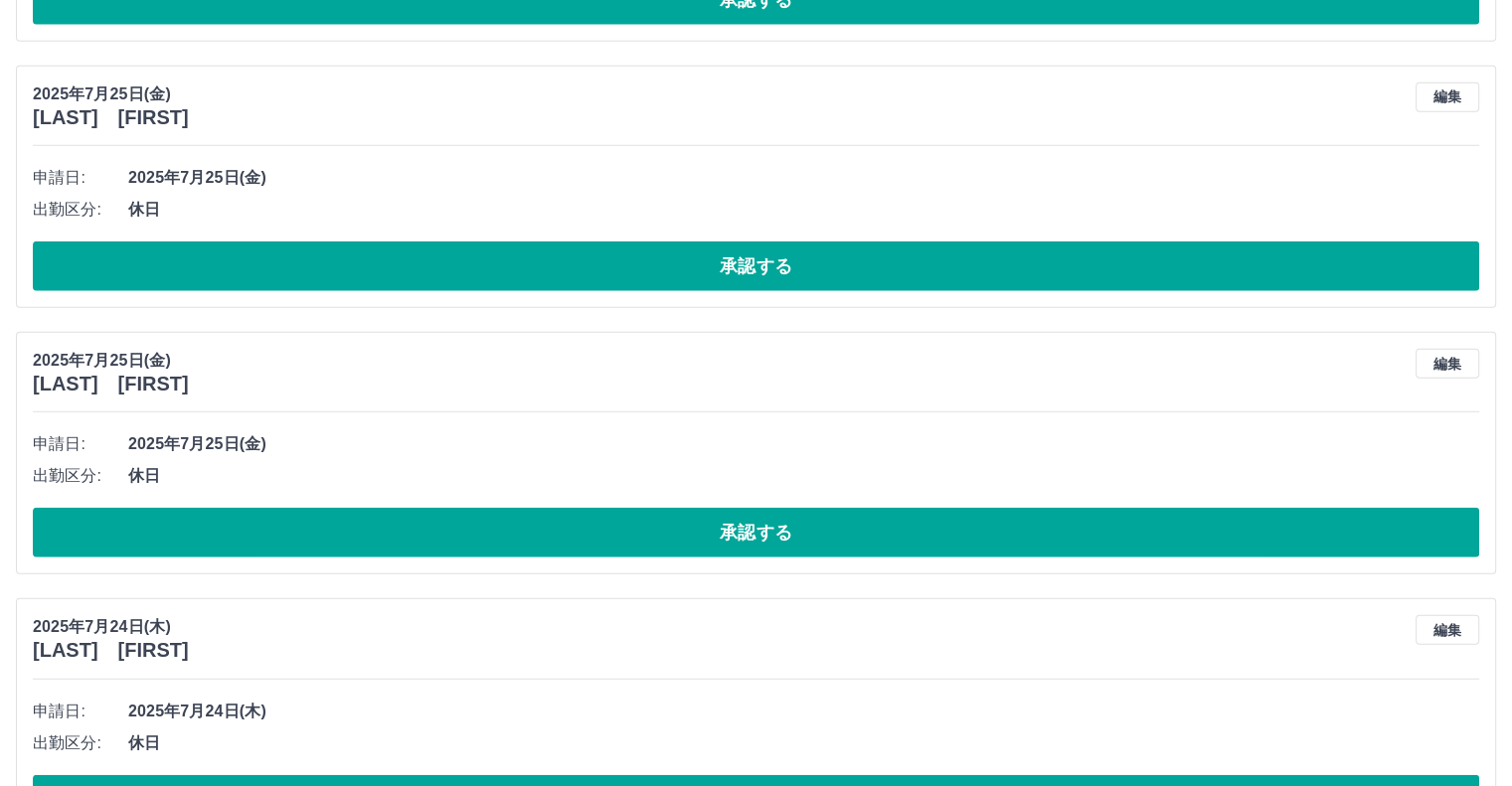 scroll, scrollTop: 5036, scrollLeft: 0, axis: vertical 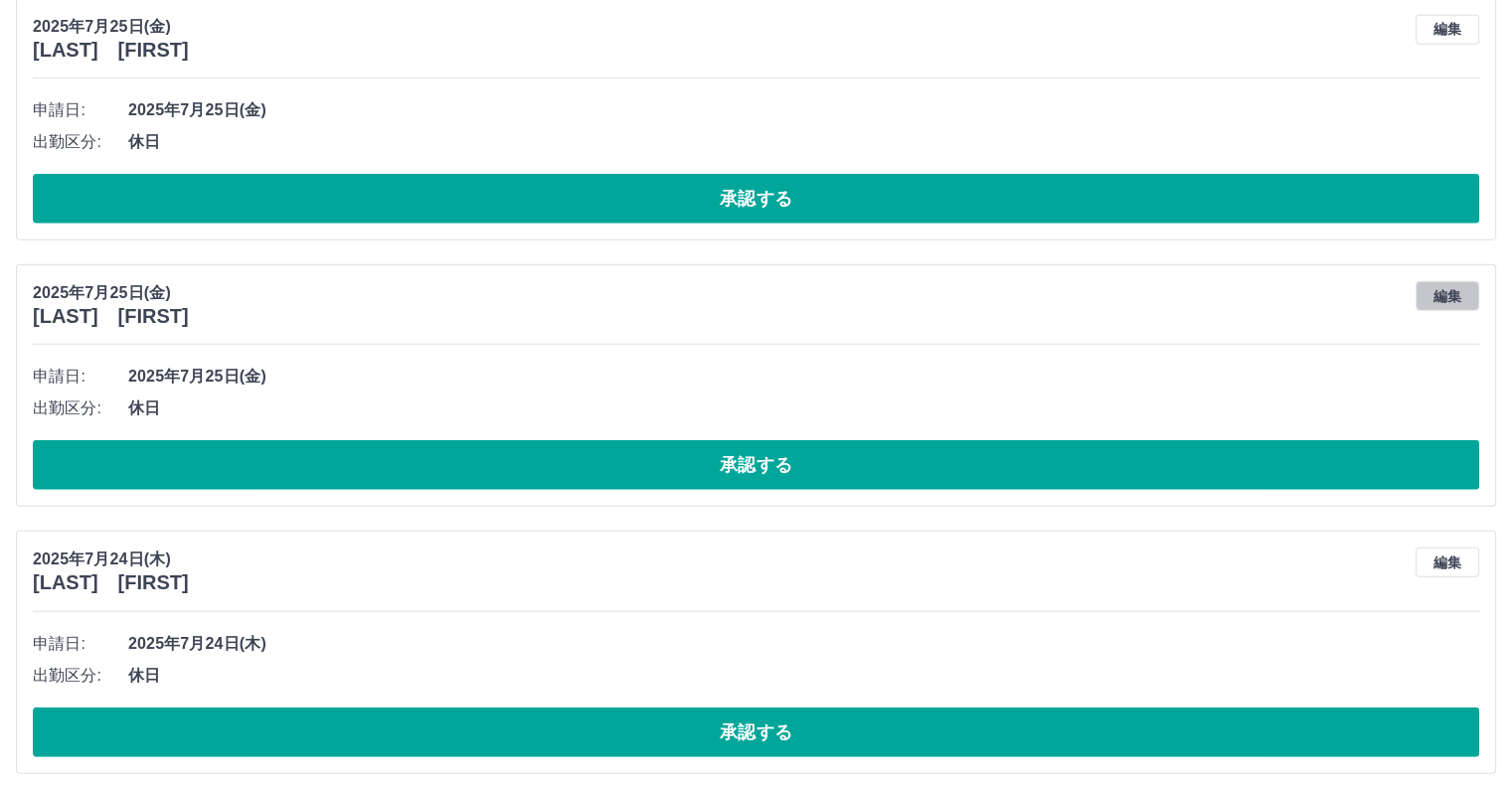 drag, startPoint x: 1435, startPoint y: 285, endPoint x: 1014, endPoint y: 313, distance: 421.93009 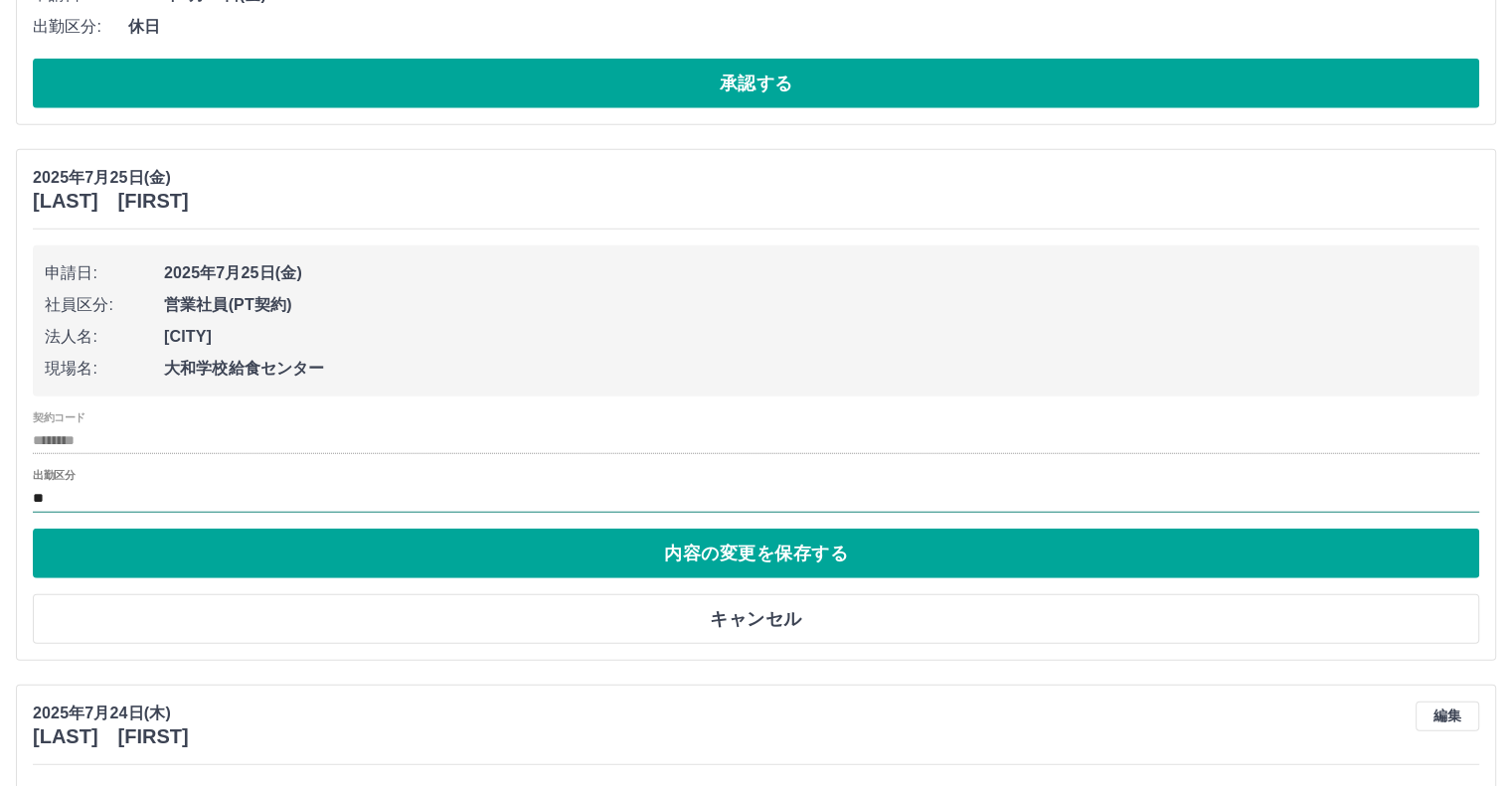 scroll, scrollTop: 5235, scrollLeft: 0, axis: vertical 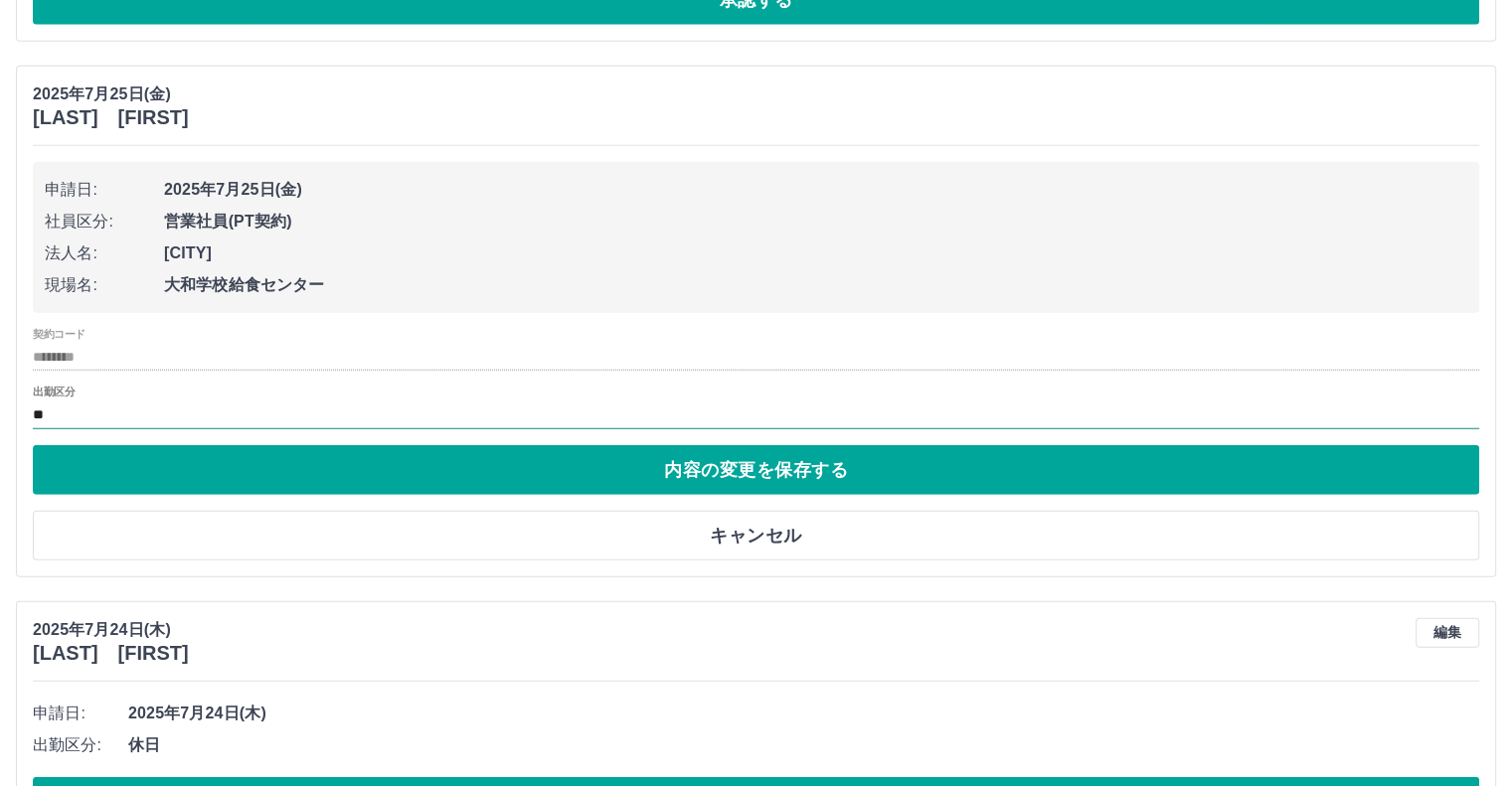 click on "**" at bounding box center [756, 414] 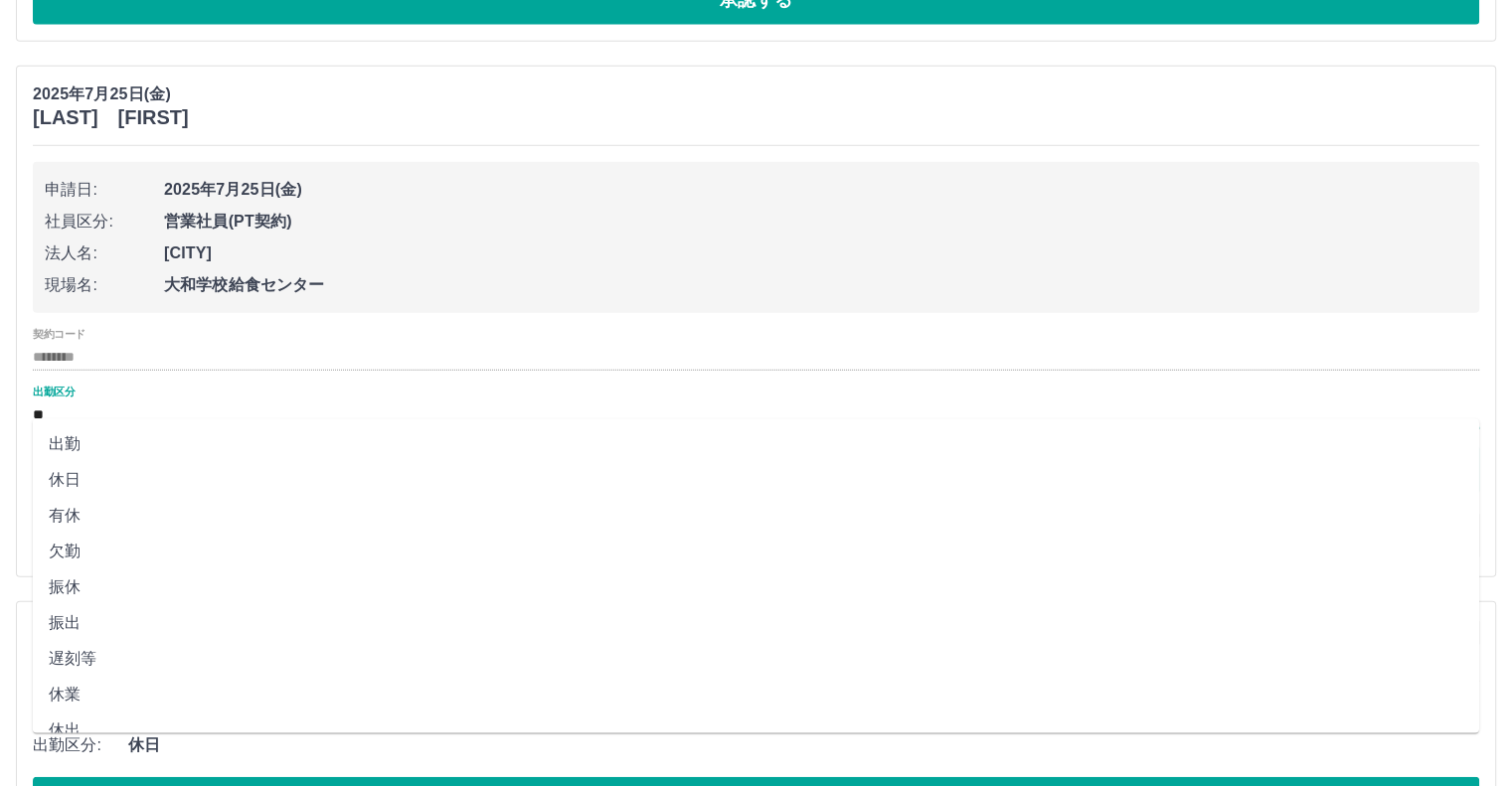 click on "出勤" at bounding box center [756, 445] 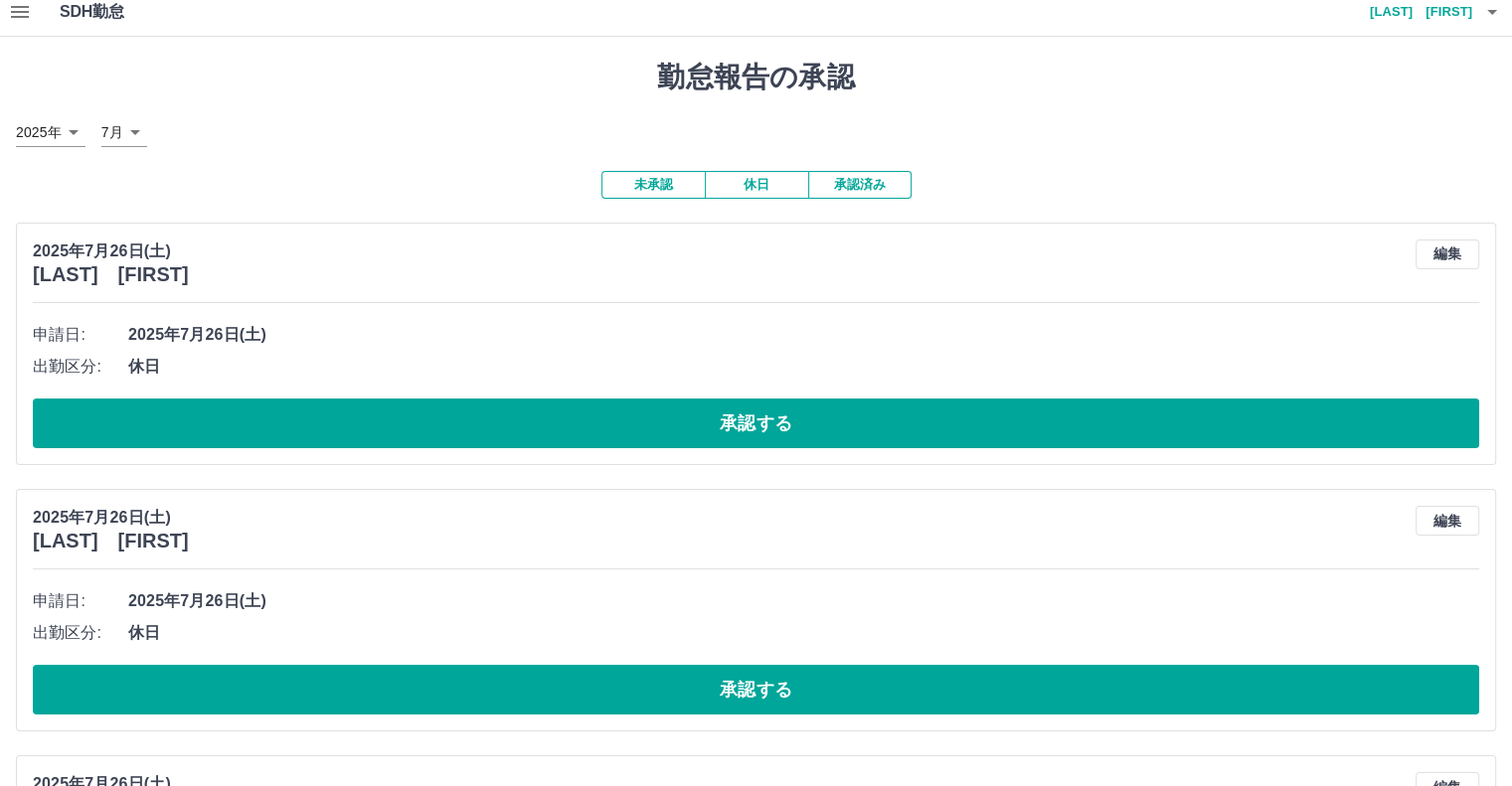 scroll, scrollTop: 99, scrollLeft: 0, axis: vertical 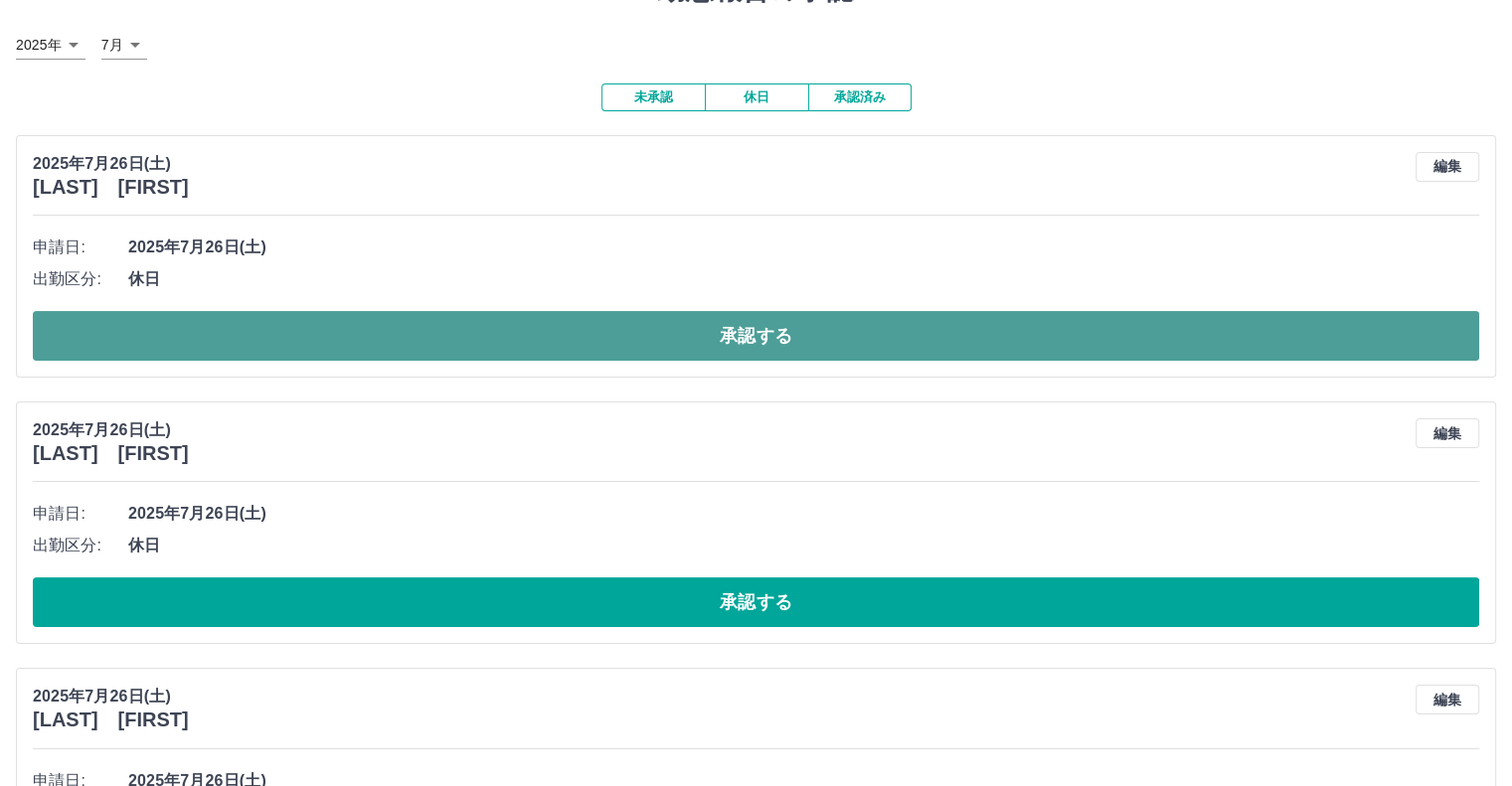 drag, startPoint x: 832, startPoint y: 325, endPoint x: 822, endPoint y: 337, distance: 15.6205 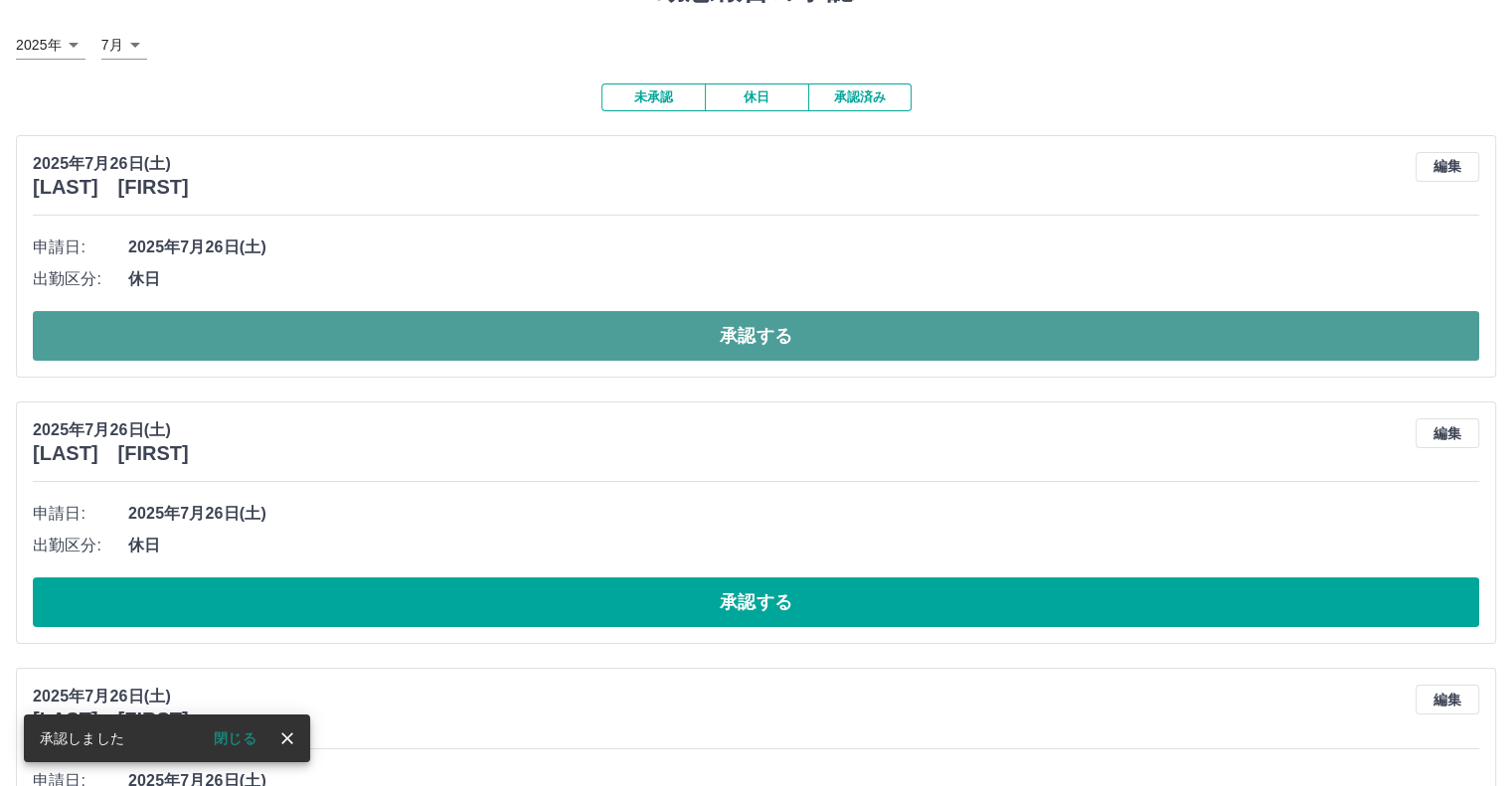 click on "承認する" at bounding box center (756, 336) 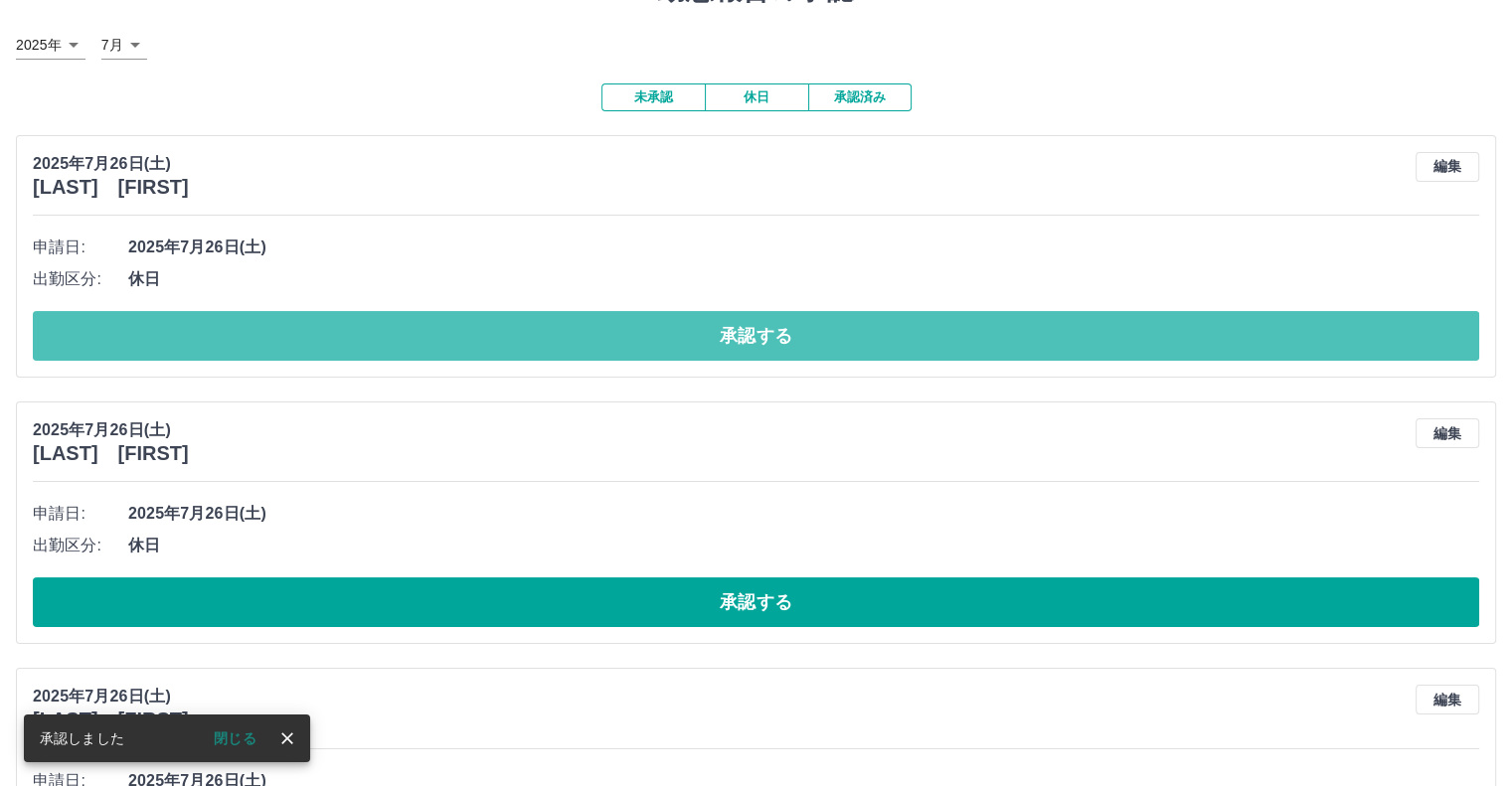 click on "承認する" at bounding box center (756, 336) 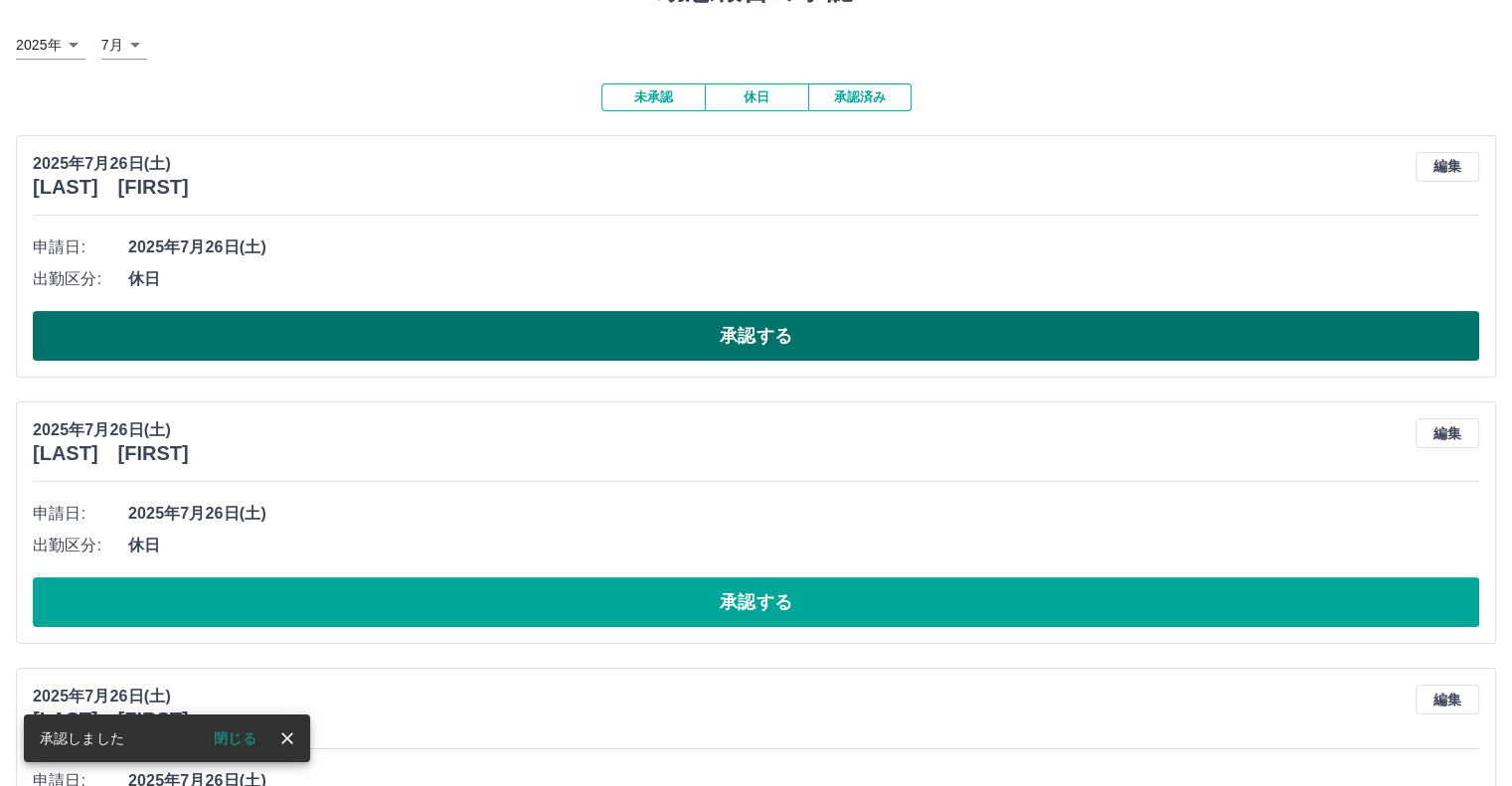 click on "承認する" at bounding box center (756, 336) 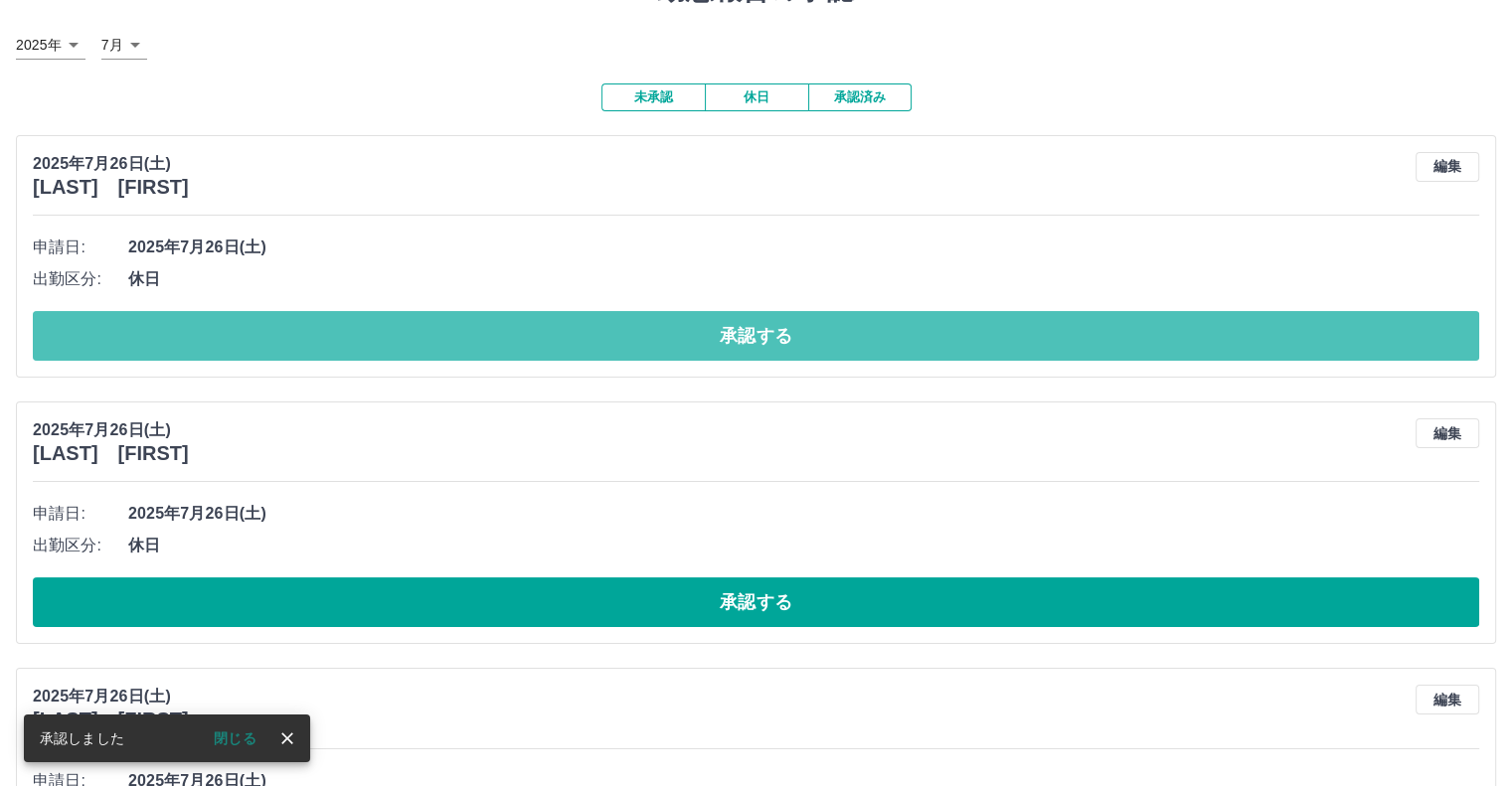 click on "承認する" at bounding box center [756, 336] 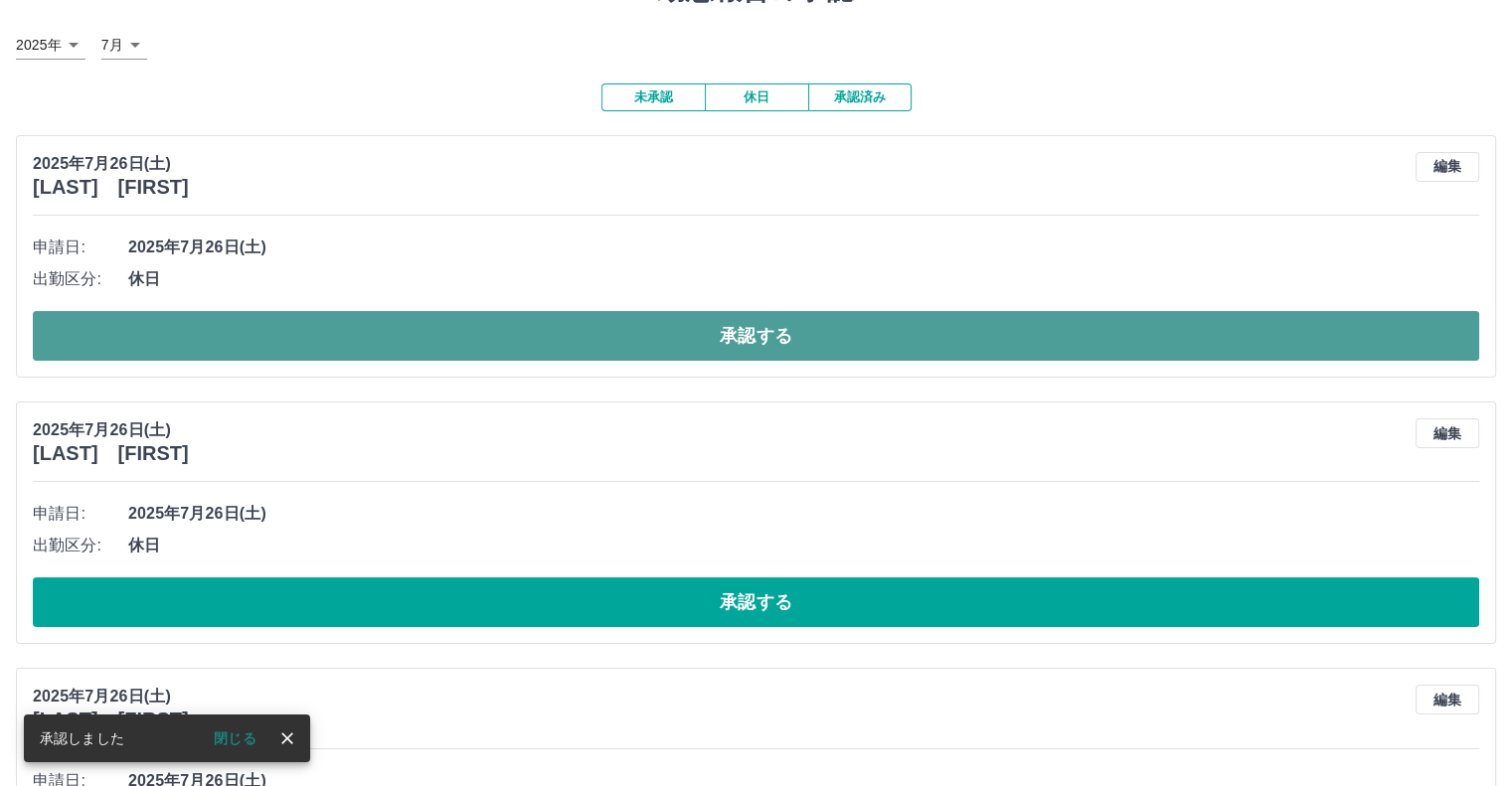 click on "承認する" at bounding box center [756, 336] 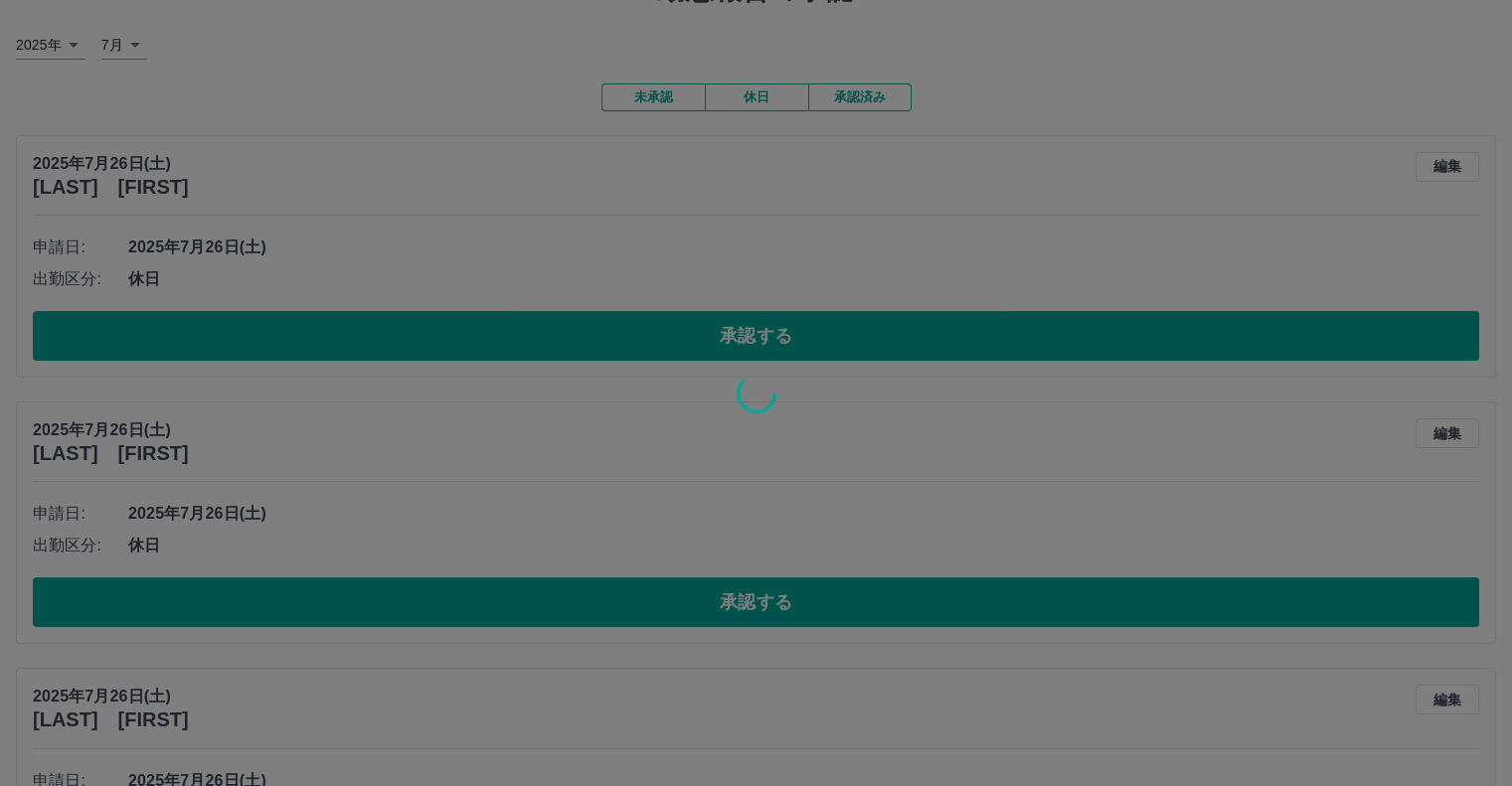 drag, startPoint x: 742, startPoint y: 355, endPoint x: 663, endPoint y: 163, distance: 207.61744 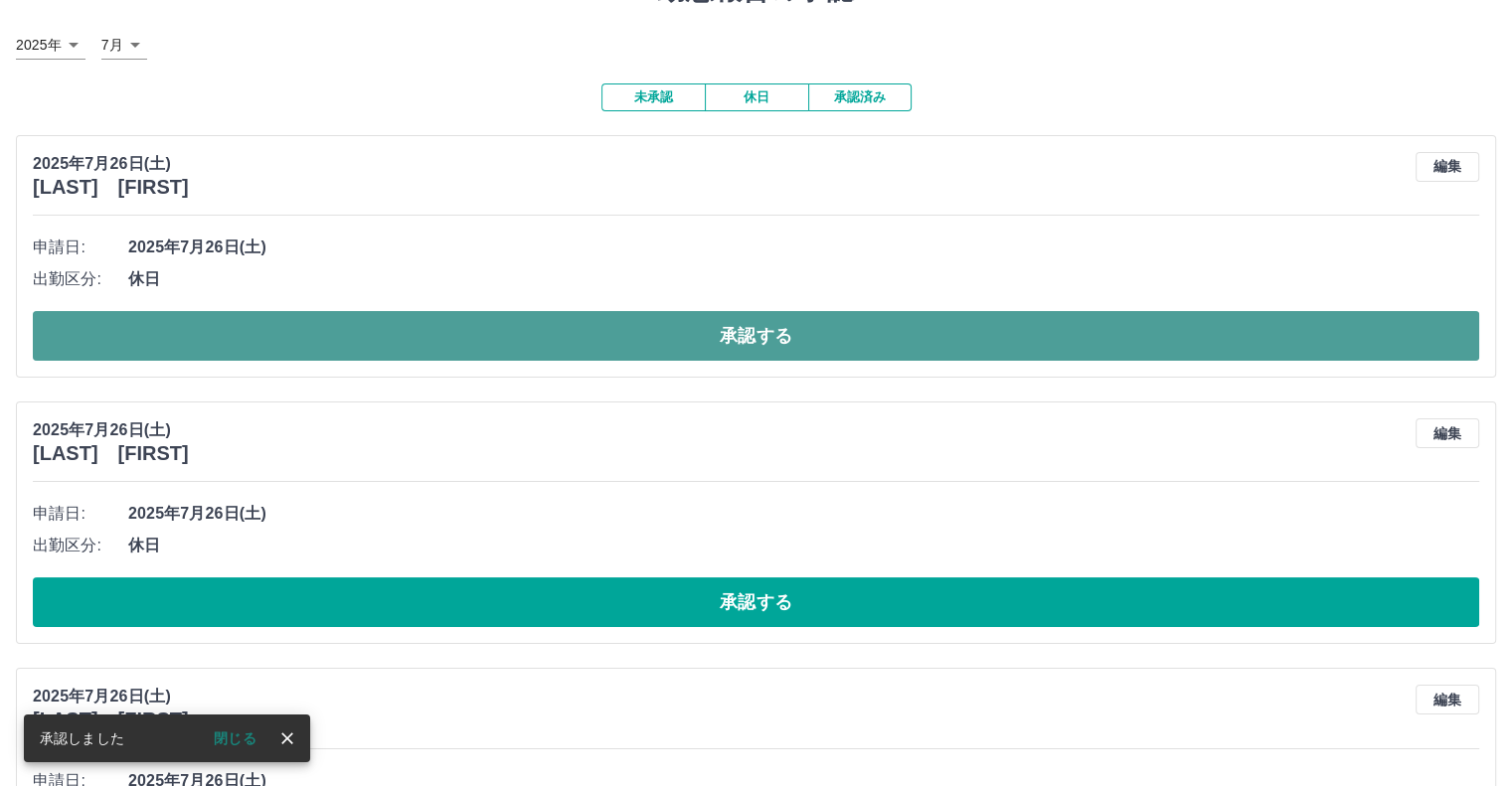 click on "承認する" at bounding box center (756, 336) 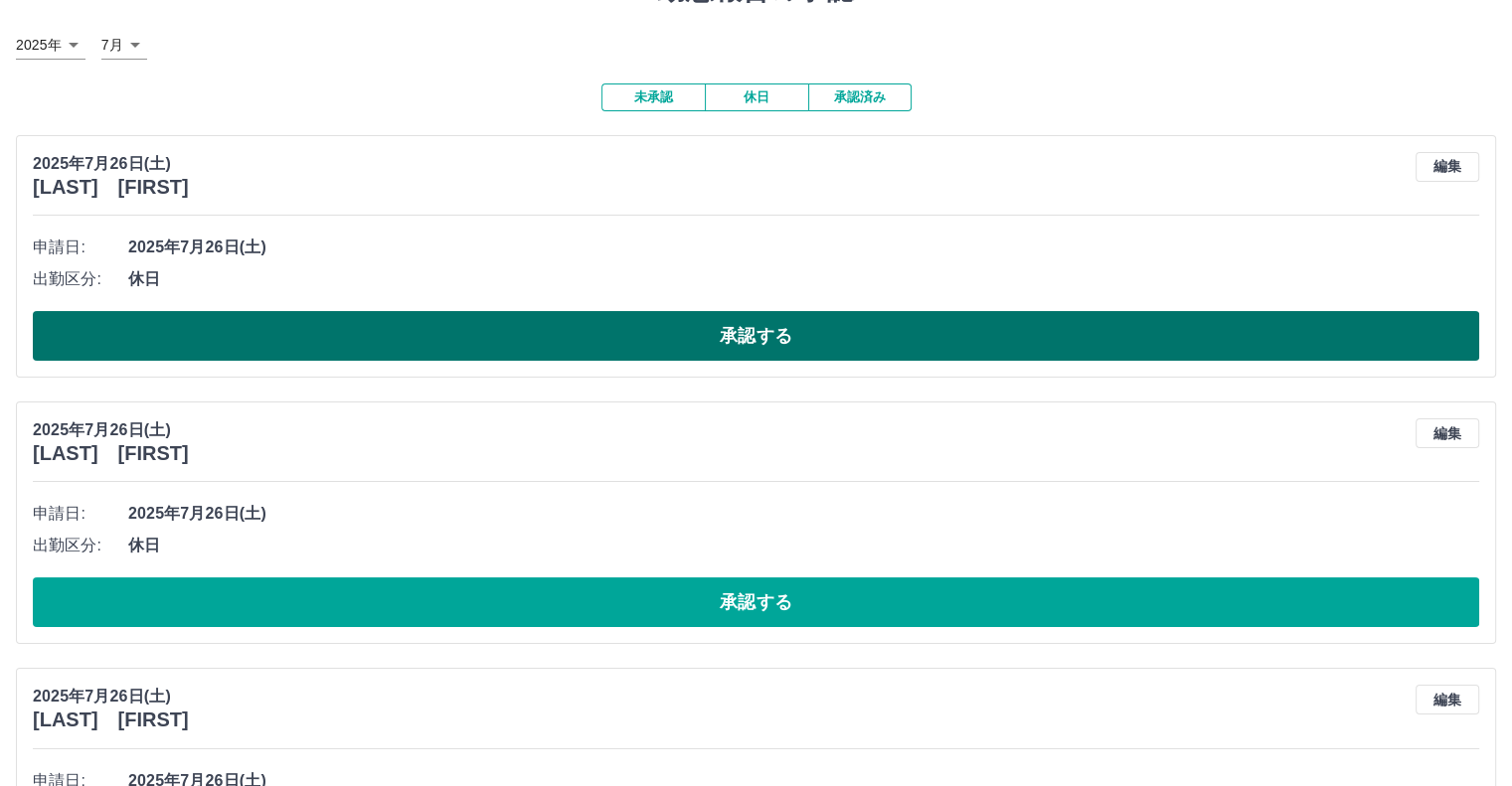 click on "承認する" at bounding box center (756, 336) 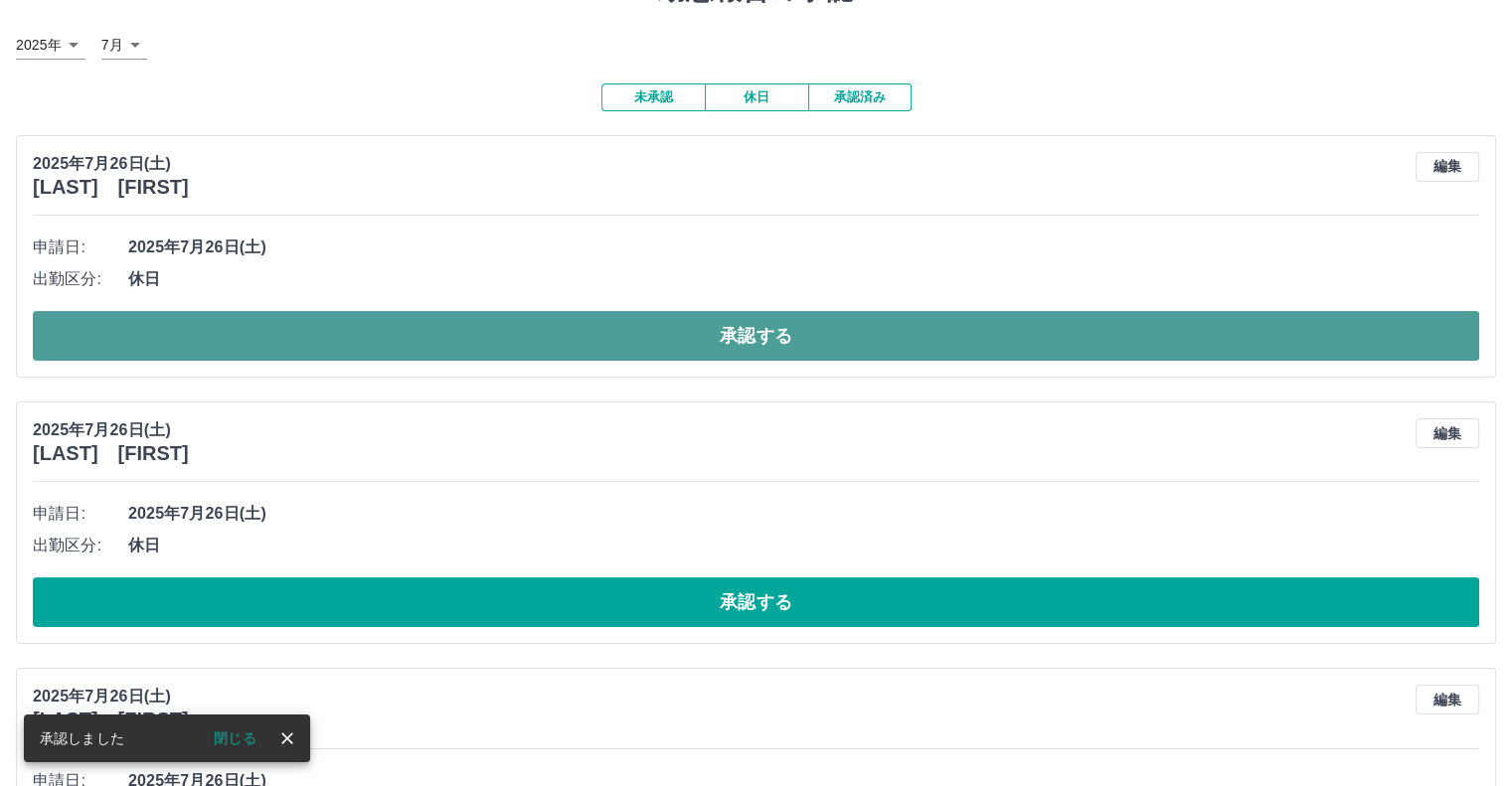 click on "承認する" at bounding box center (756, 336) 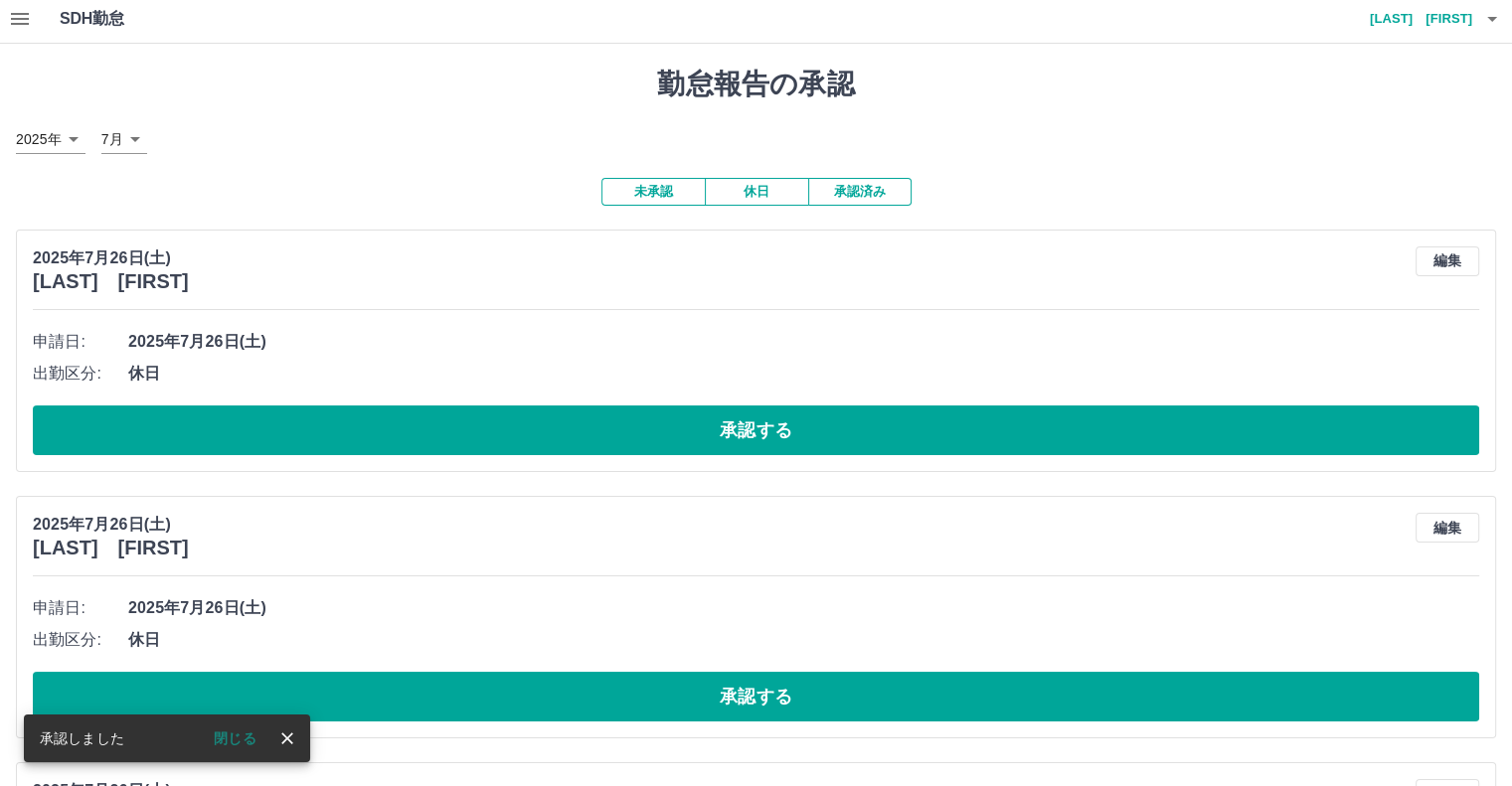 scroll, scrollTop: 99, scrollLeft: 0, axis: vertical 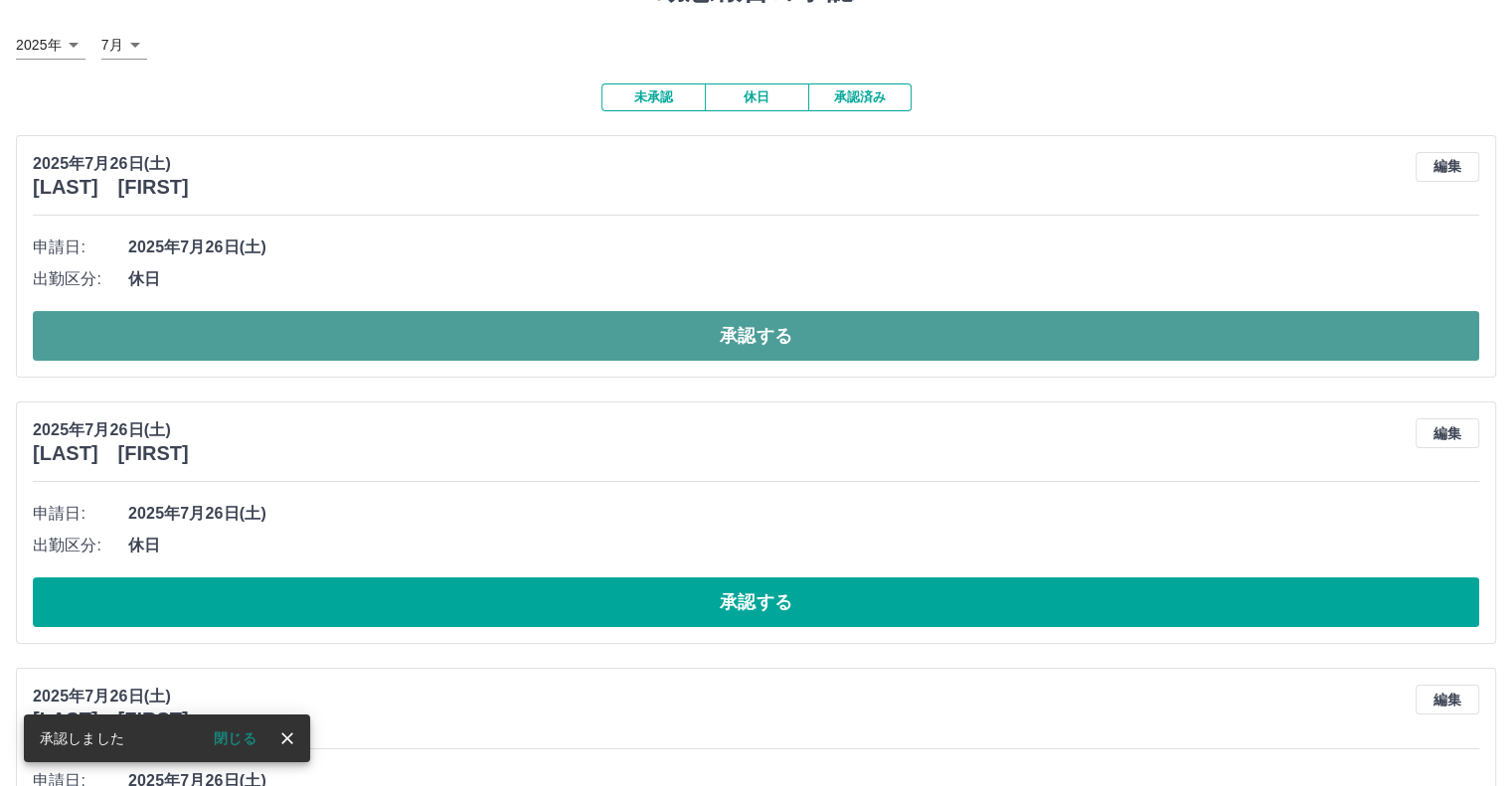click on "承認する" at bounding box center (756, 336) 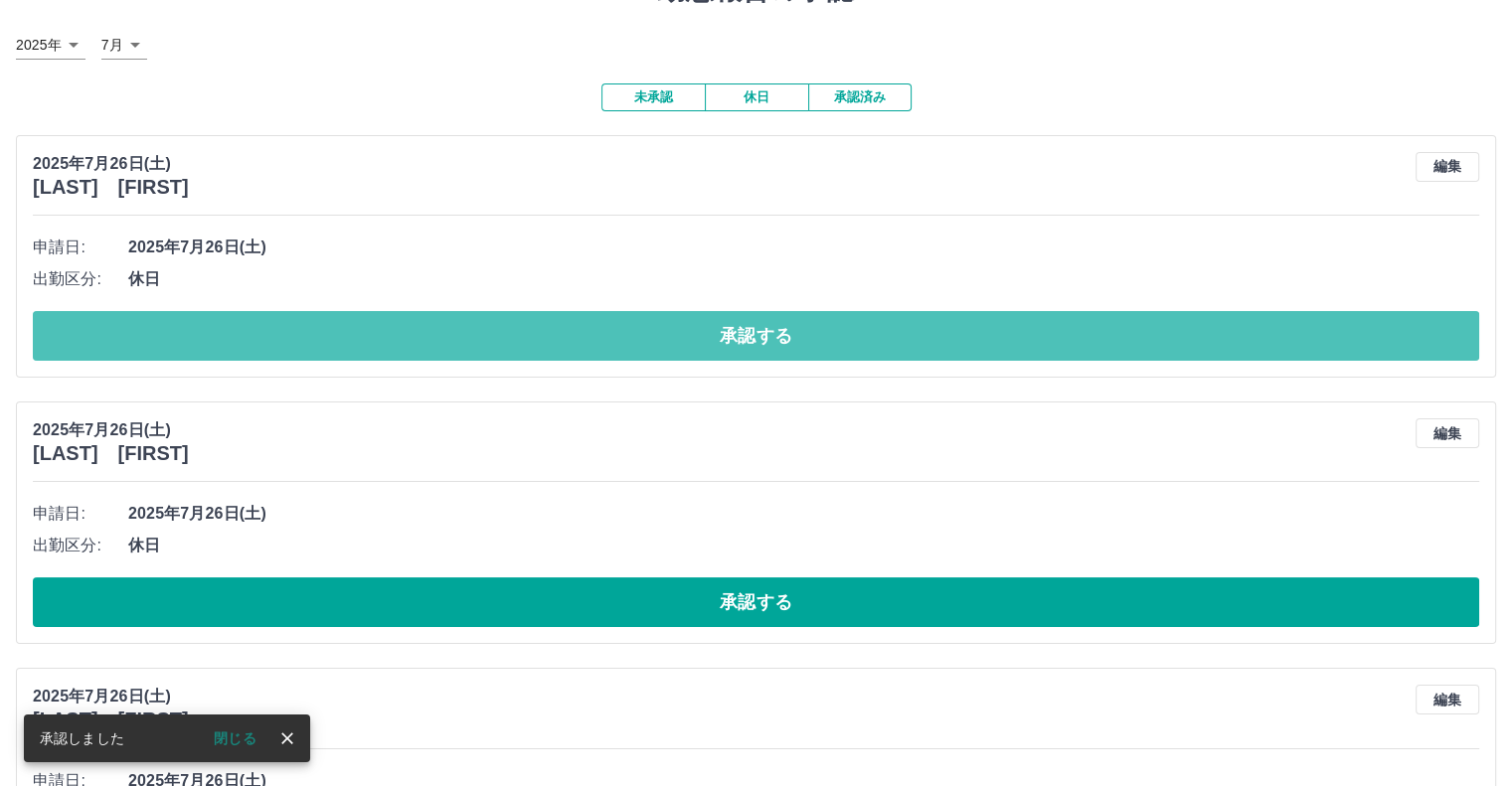 click on "承認する" at bounding box center [756, 336] 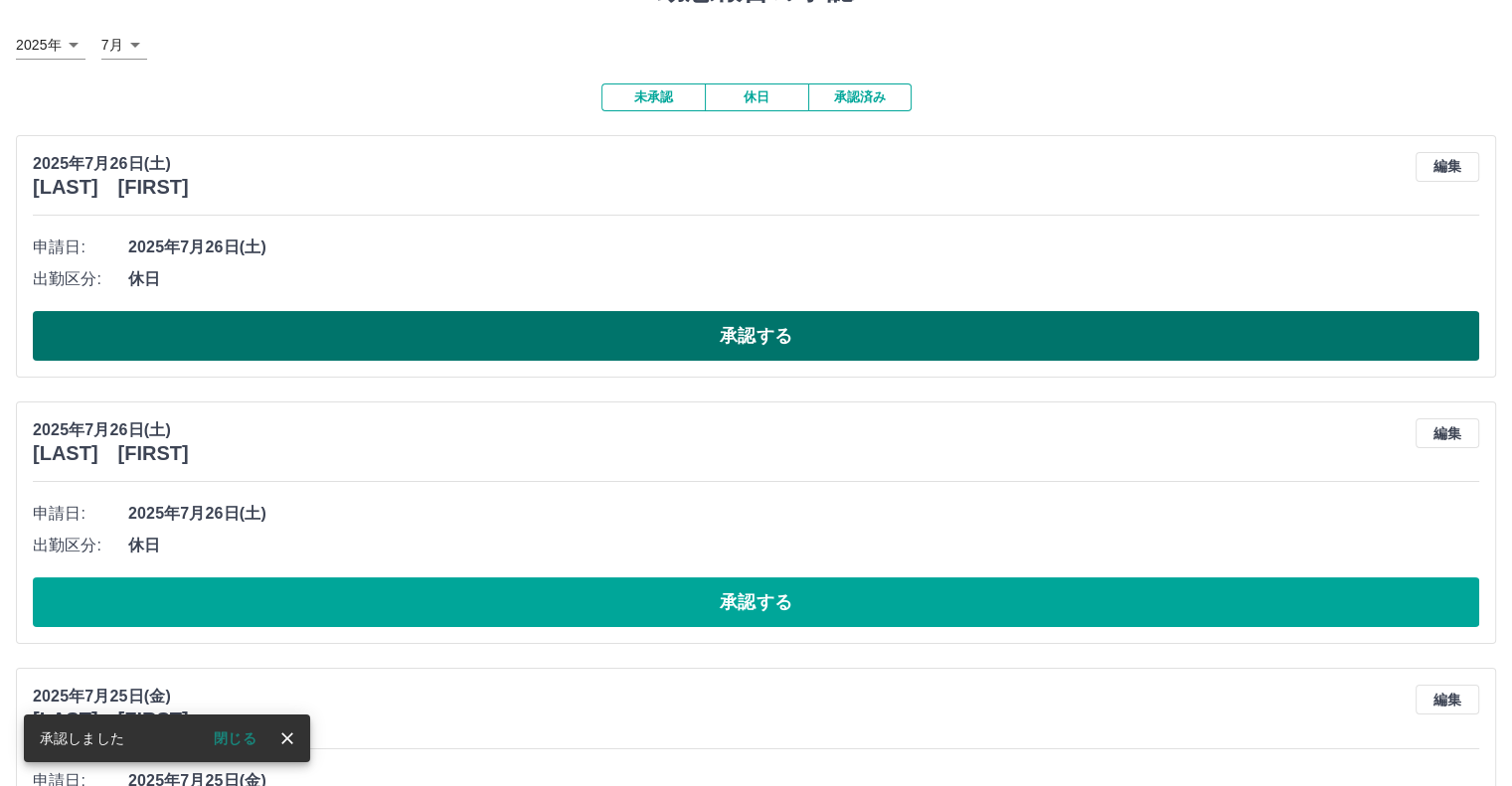 click on "承認する" at bounding box center [756, 336] 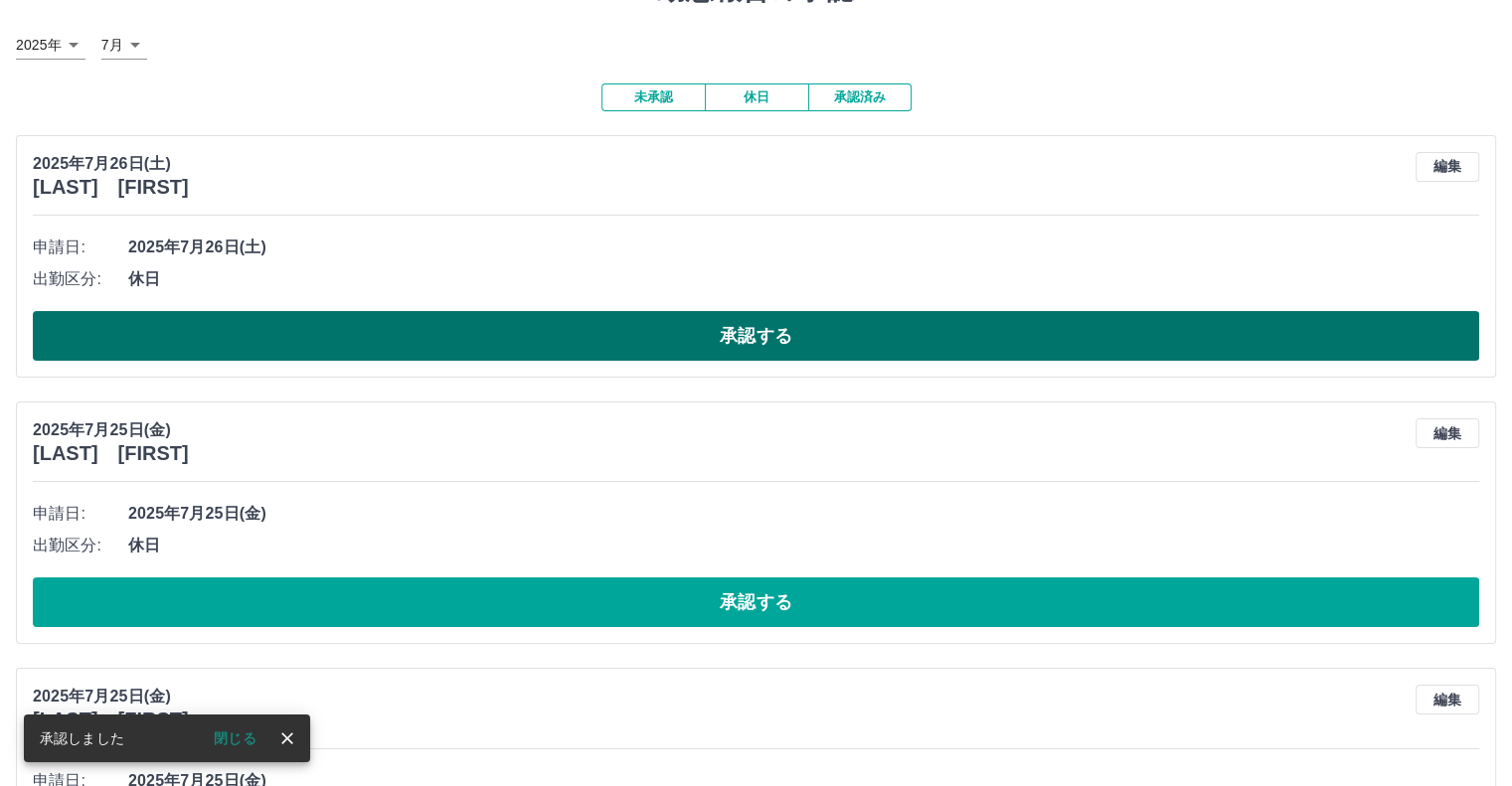 click on "承認する" at bounding box center (756, 336) 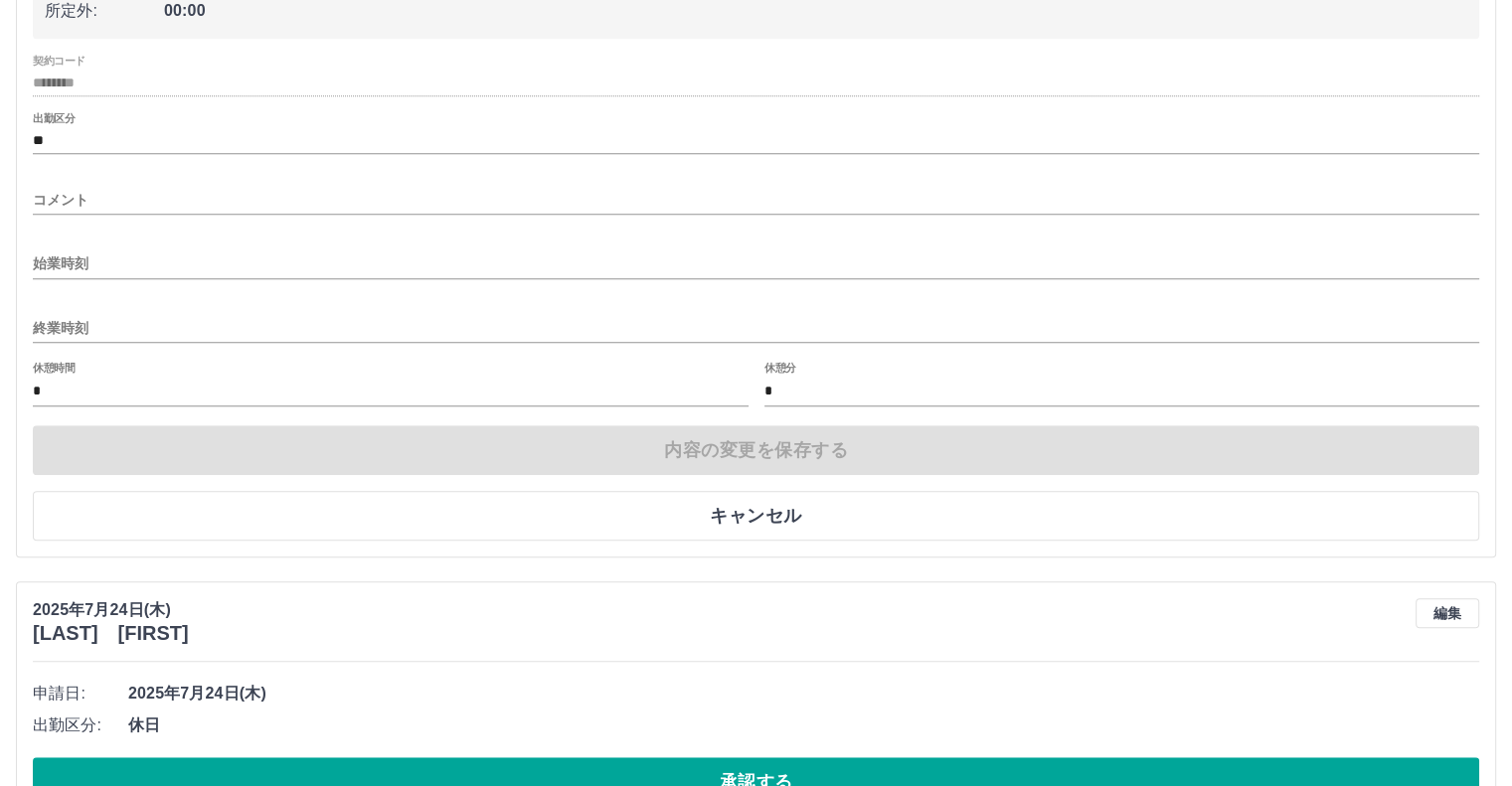 scroll, scrollTop: 1366, scrollLeft: 0, axis: vertical 